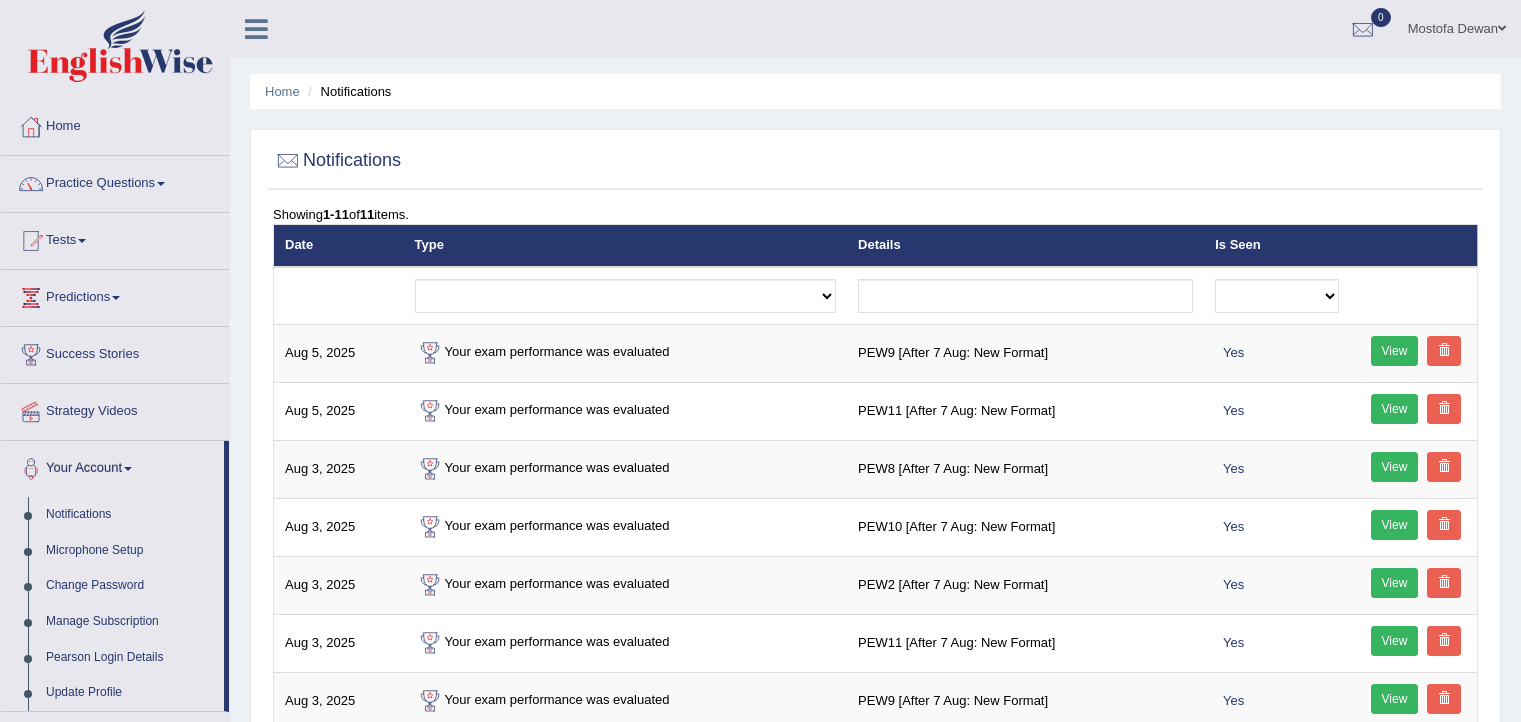 scroll, scrollTop: 0, scrollLeft: 0, axis: both 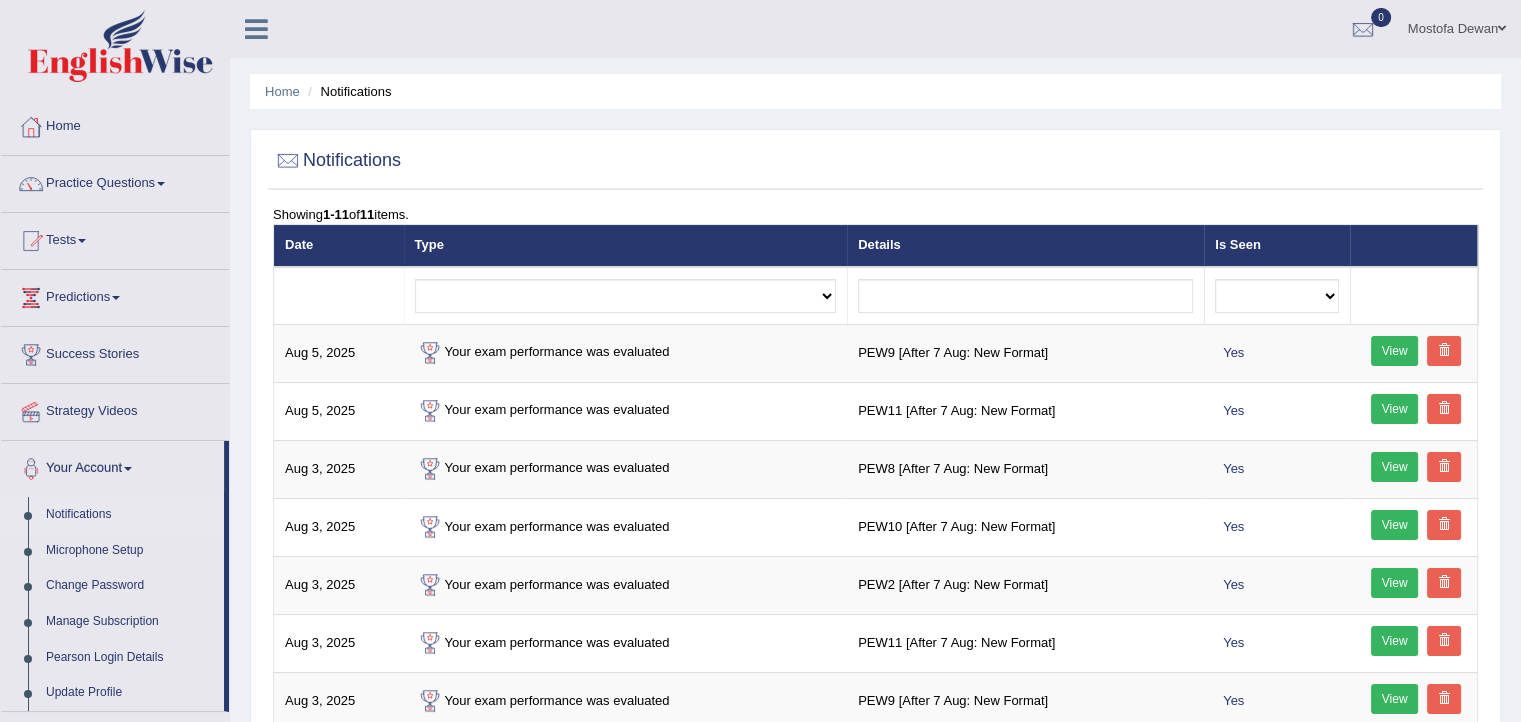click on "Tests" at bounding box center [115, 238] 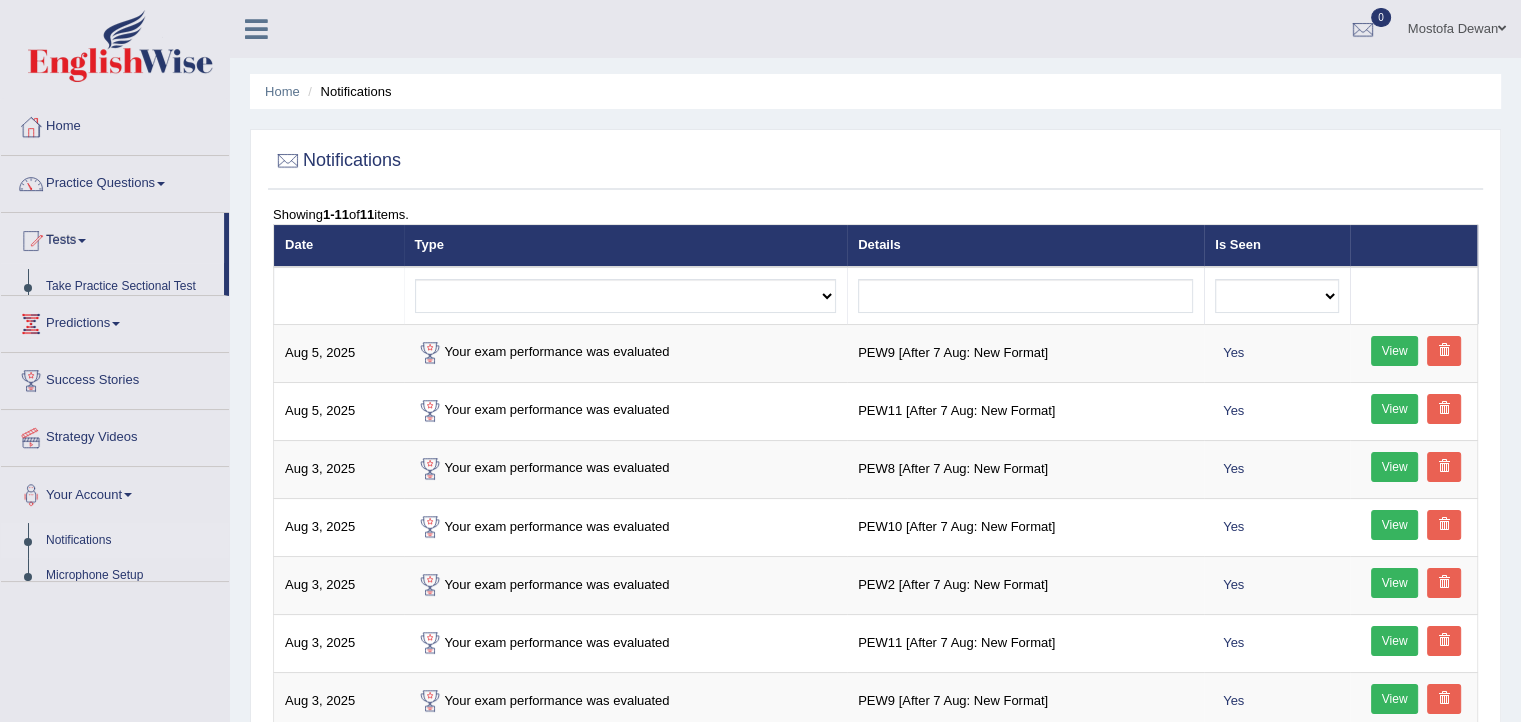 click on "Tests" at bounding box center [112, 238] 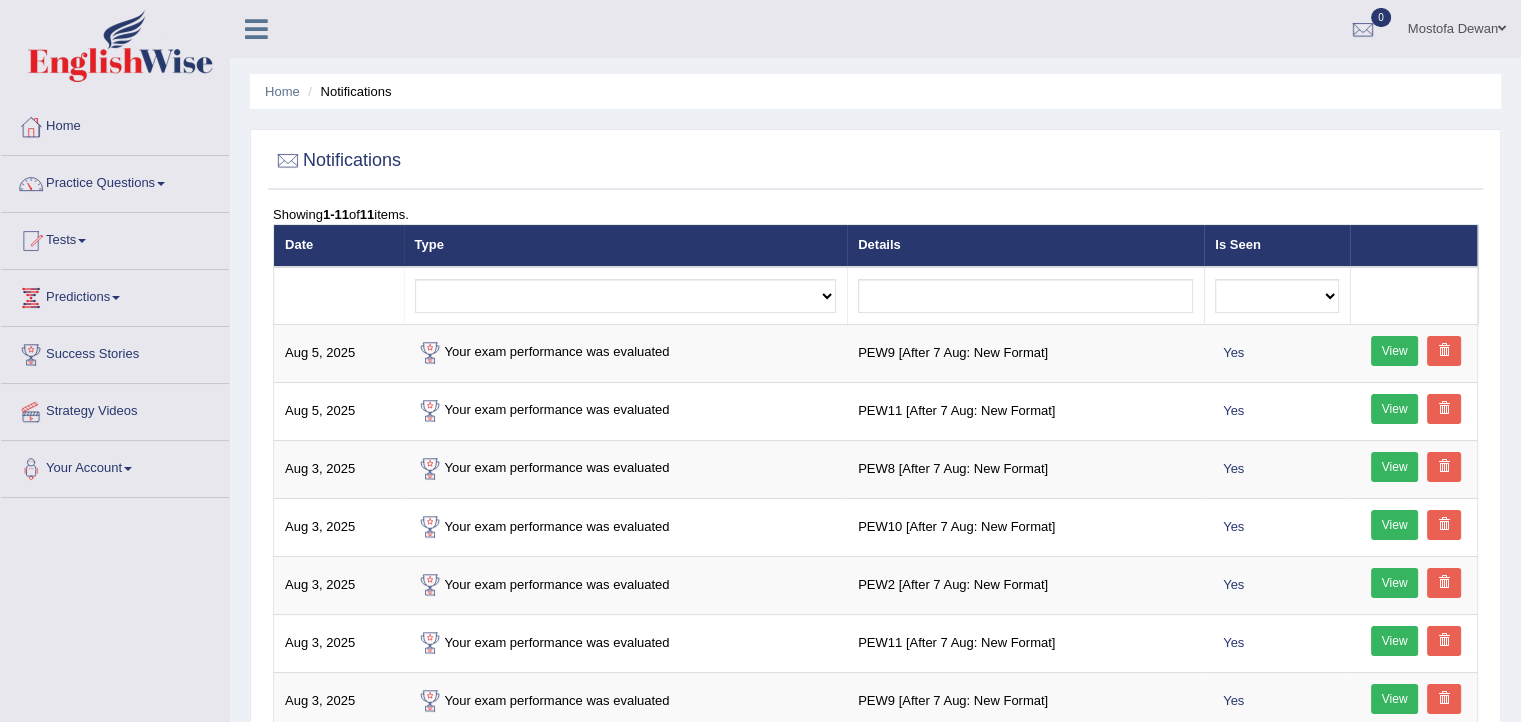 click on "Tests" at bounding box center (115, 238) 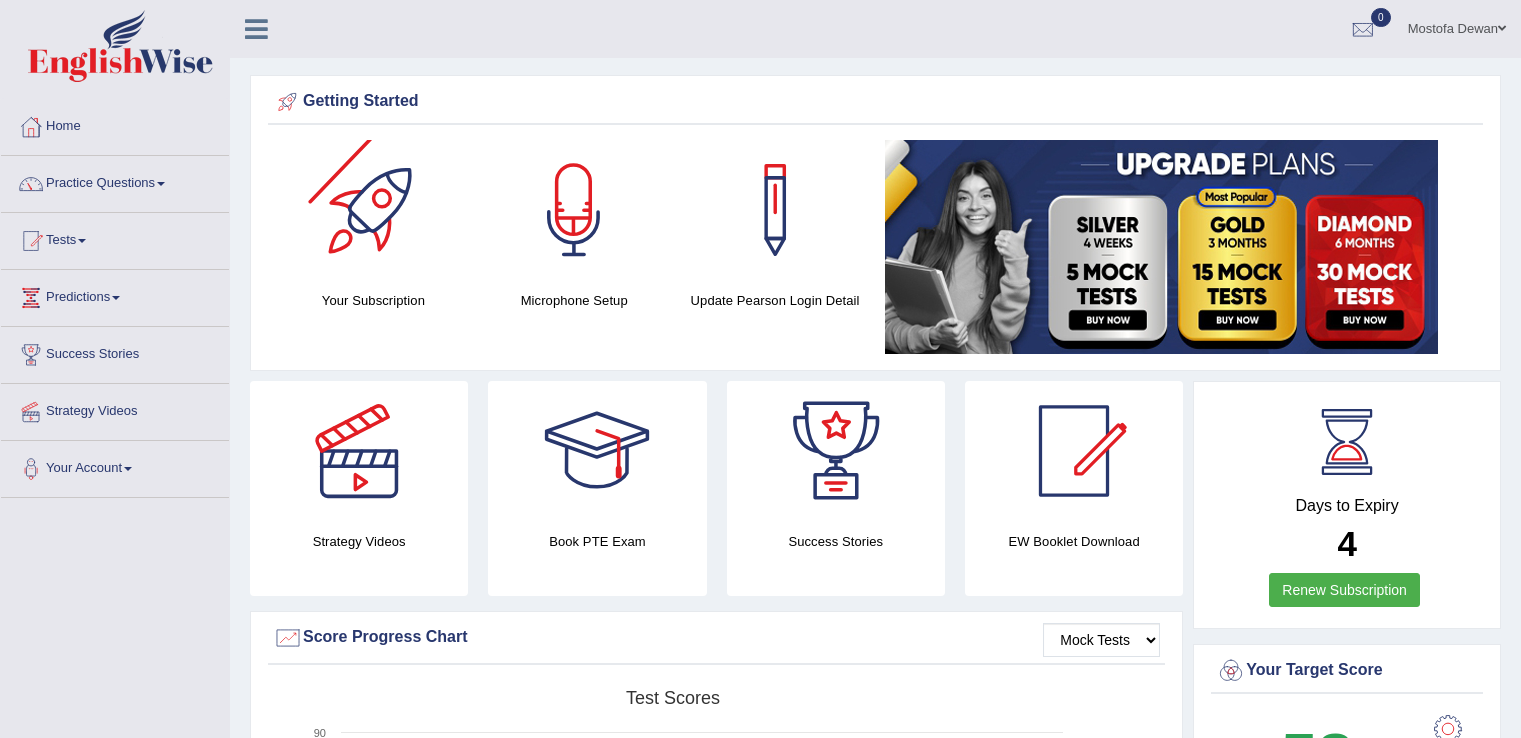 scroll, scrollTop: 0, scrollLeft: 0, axis: both 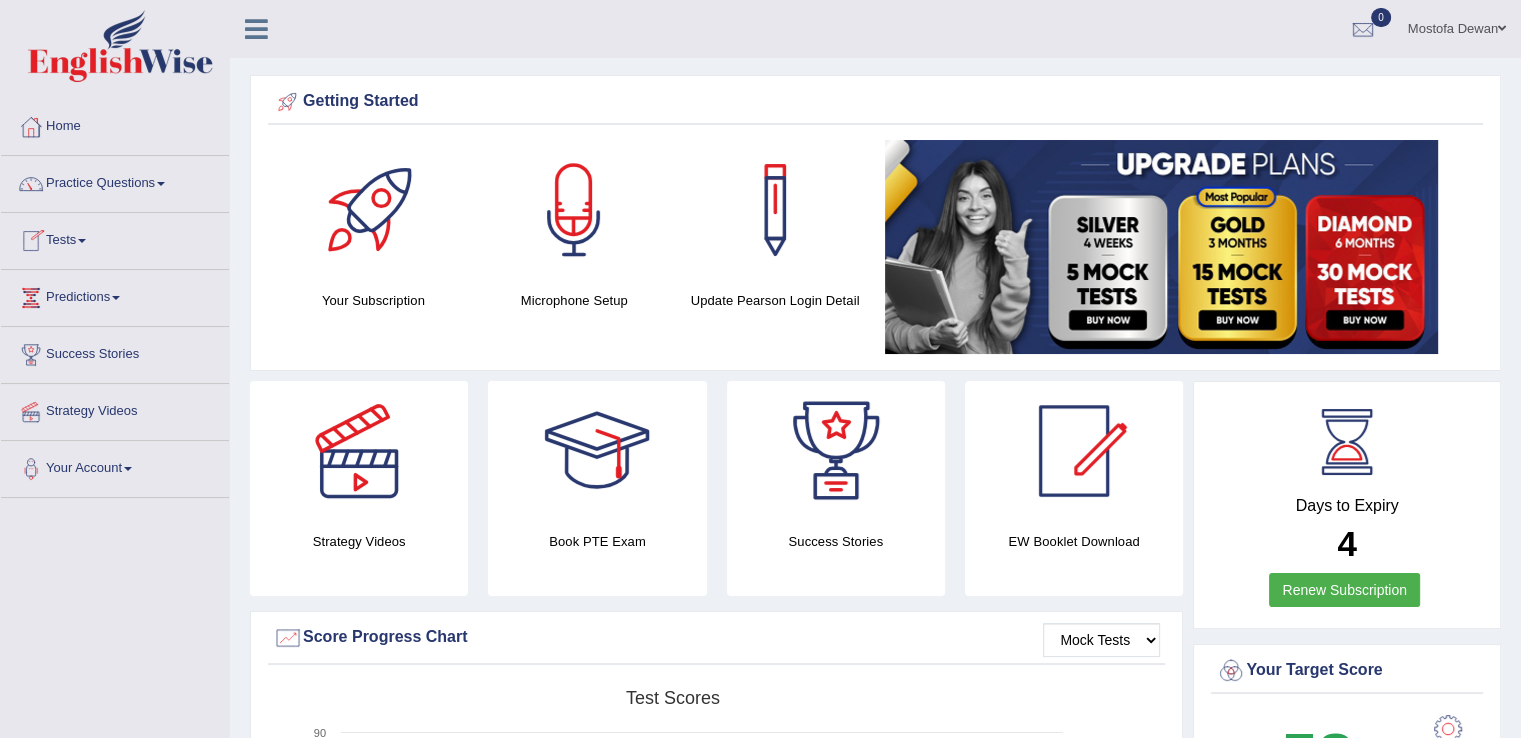 click on "Tests" at bounding box center (115, 238) 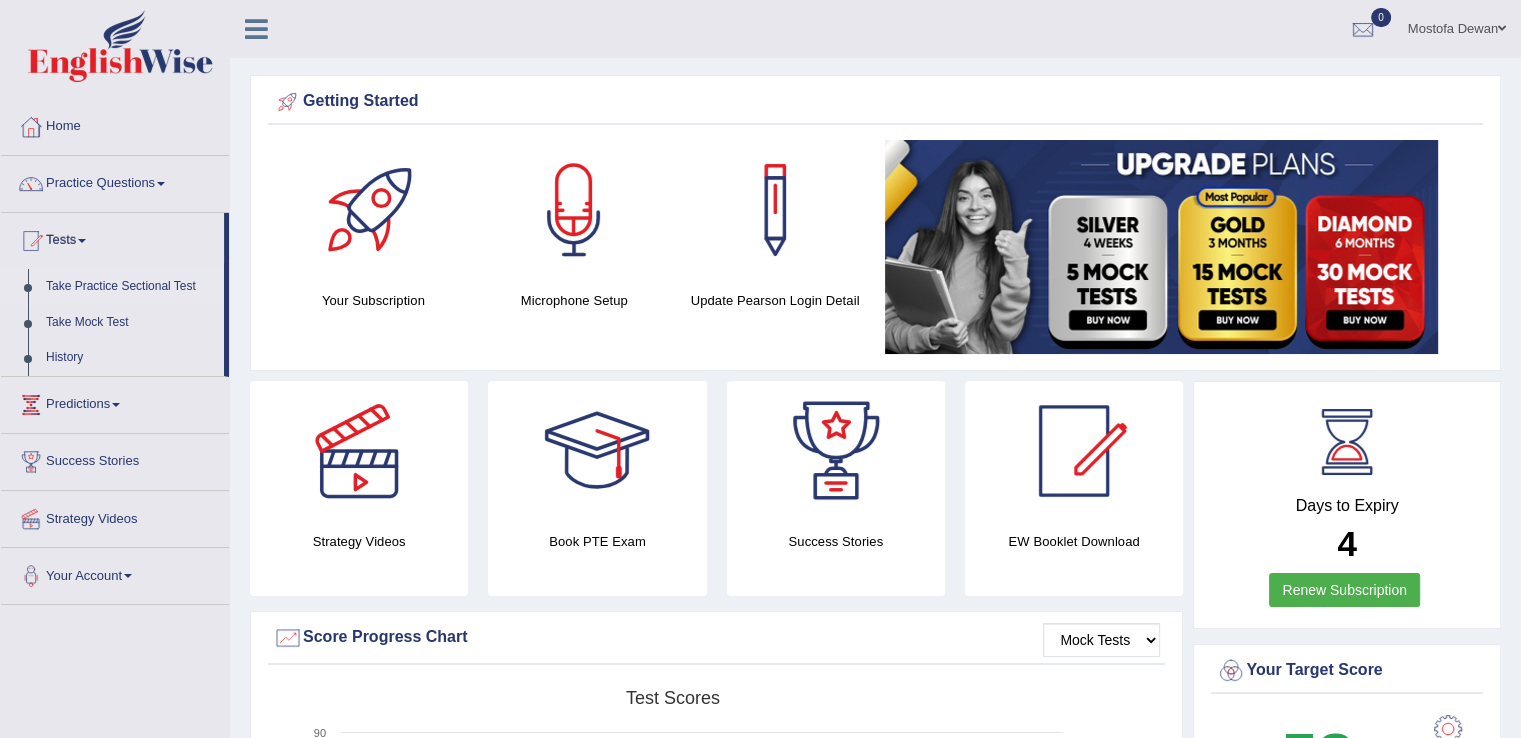 click on "Take Practice Sectional Test" at bounding box center [130, 287] 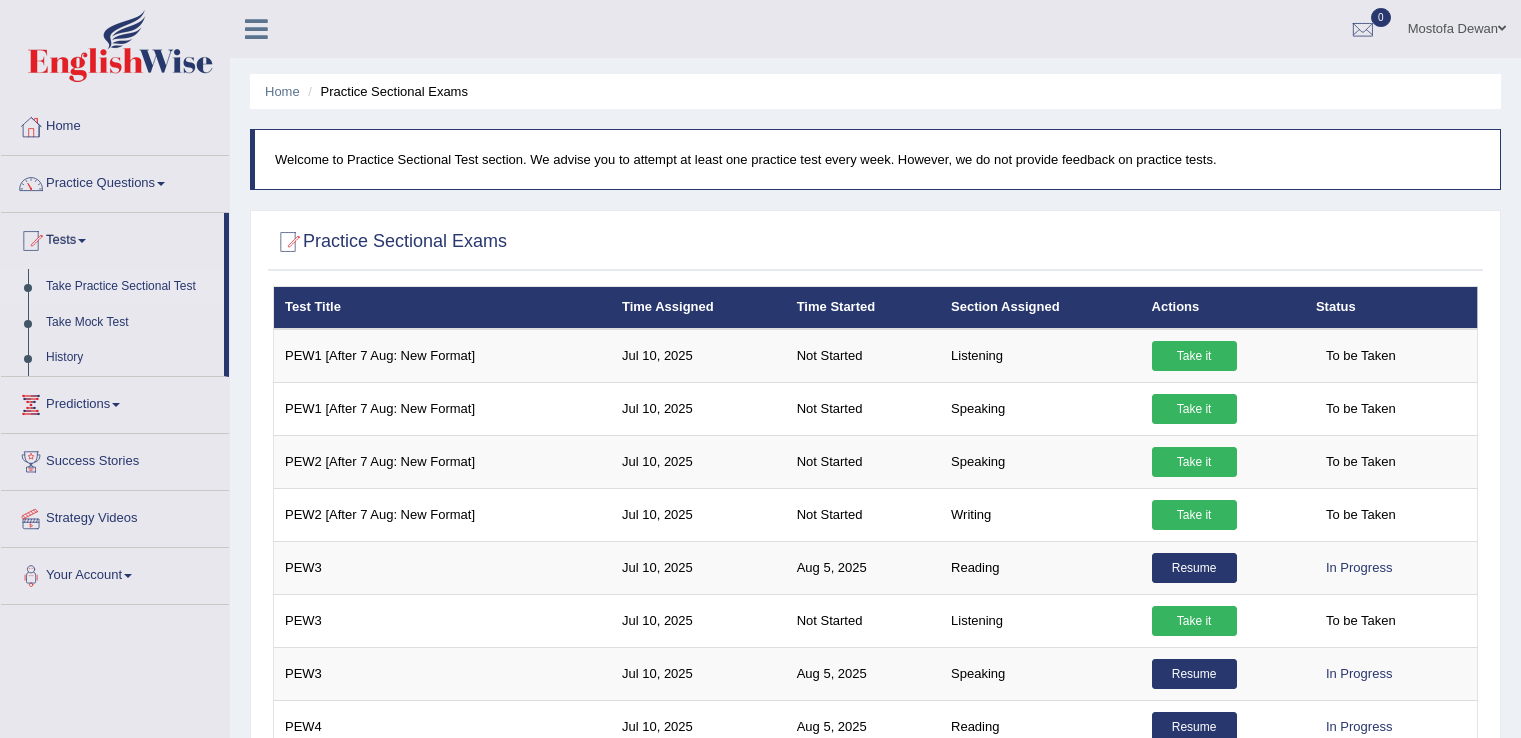 scroll, scrollTop: 0, scrollLeft: 0, axis: both 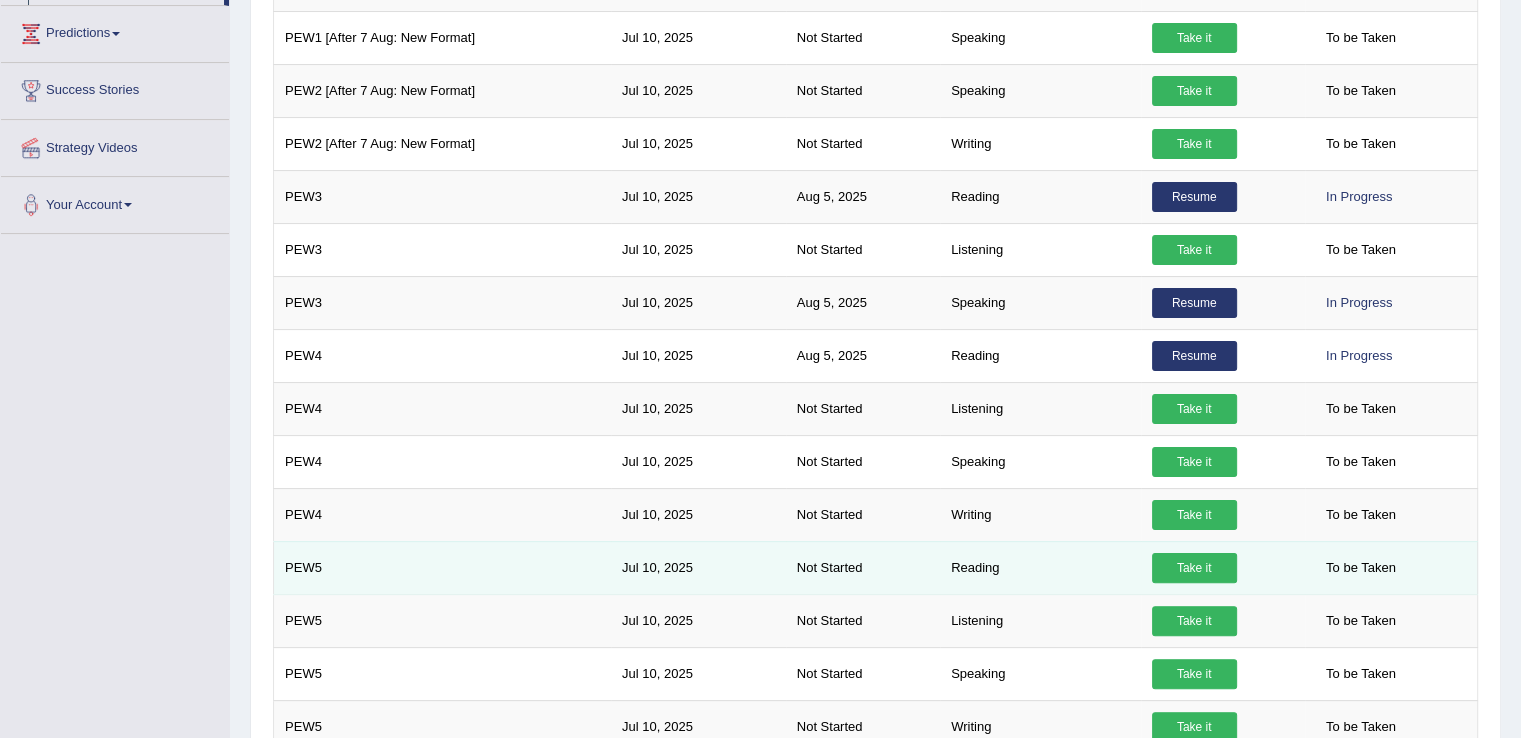 click on "Take it" at bounding box center (1194, 568) 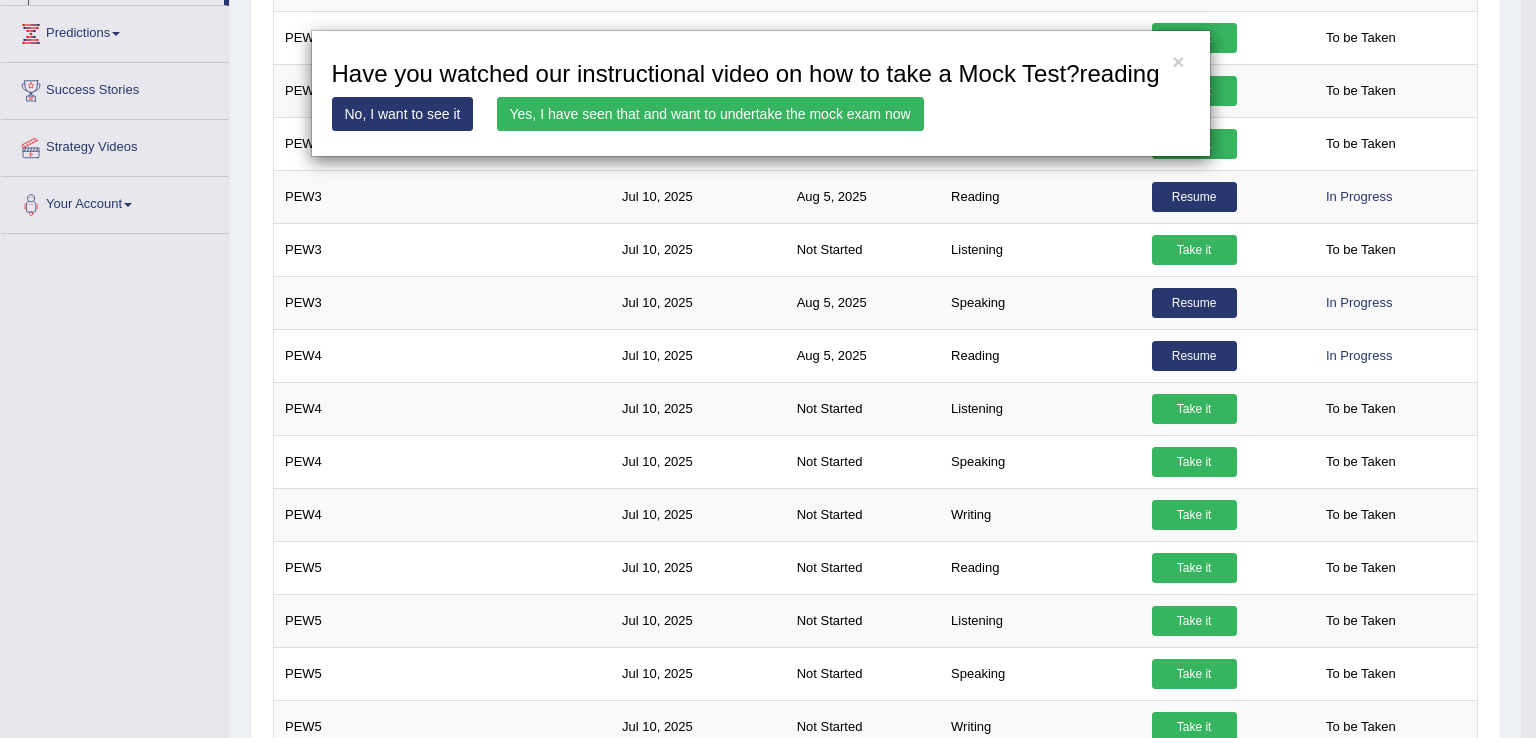 click on "Yes, I have seen that and want to undertake the mock exam now" at bounding box center (710, 114) 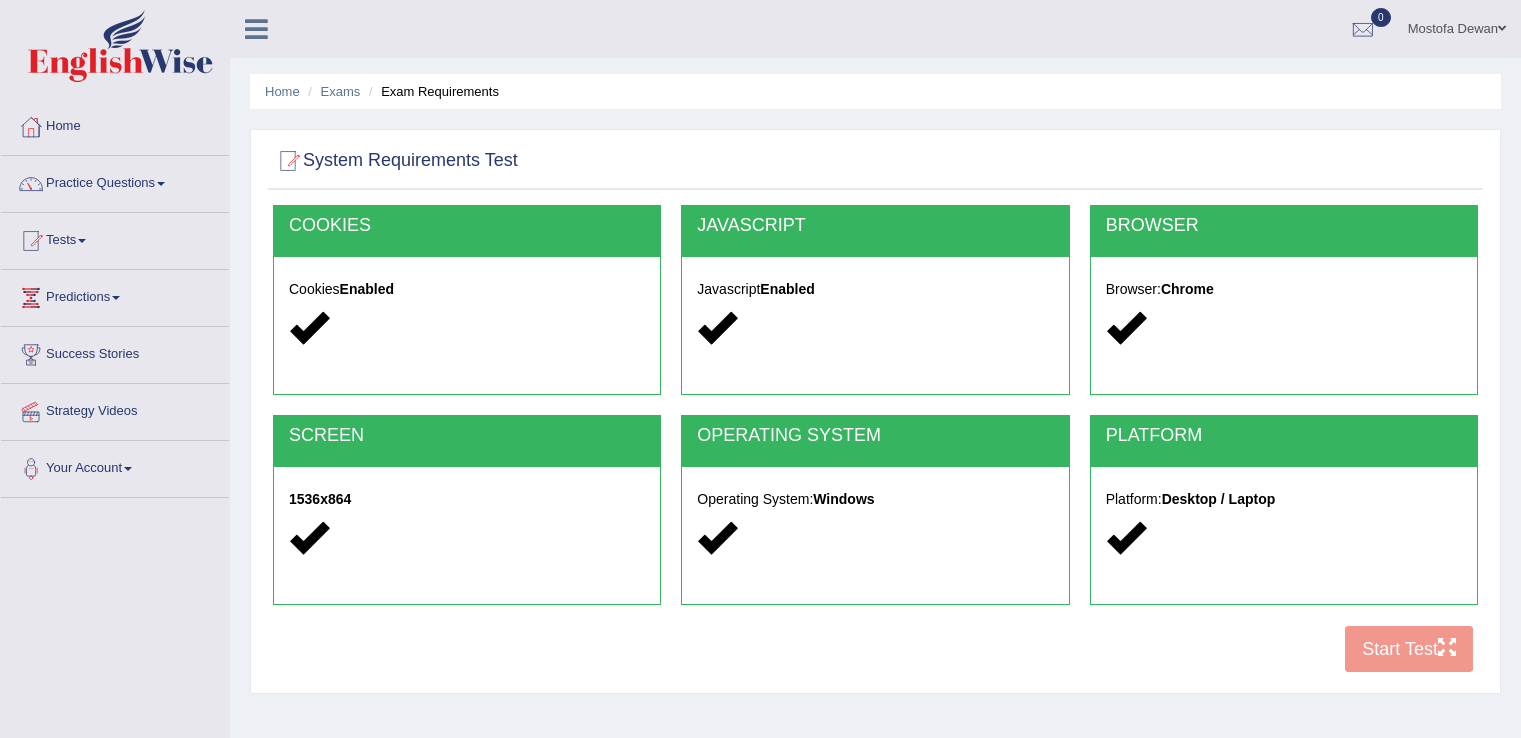 scroll, scrollTop: 0, scrollLeft: 0, axis: both 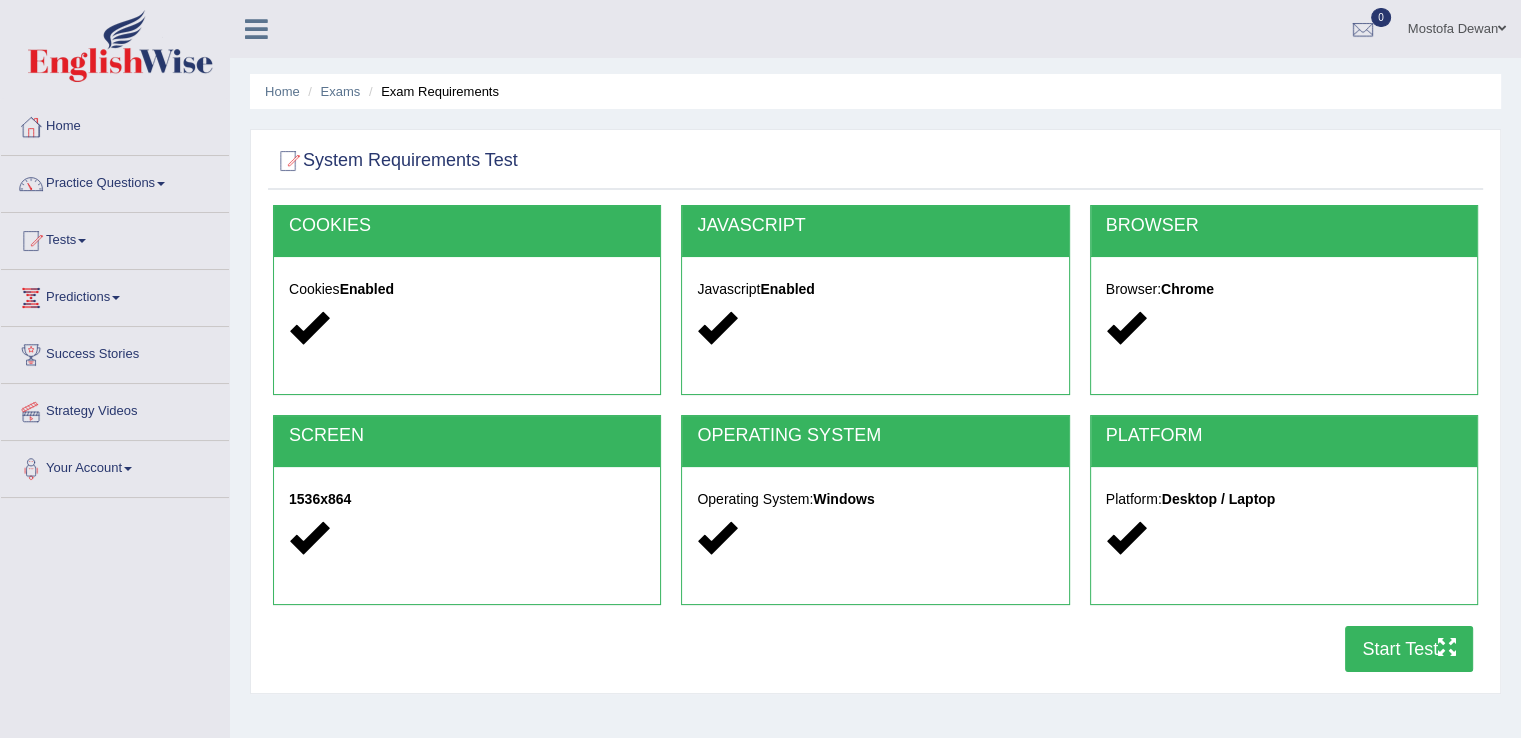 click on "Start Test" at bounding box center [1409, 649] 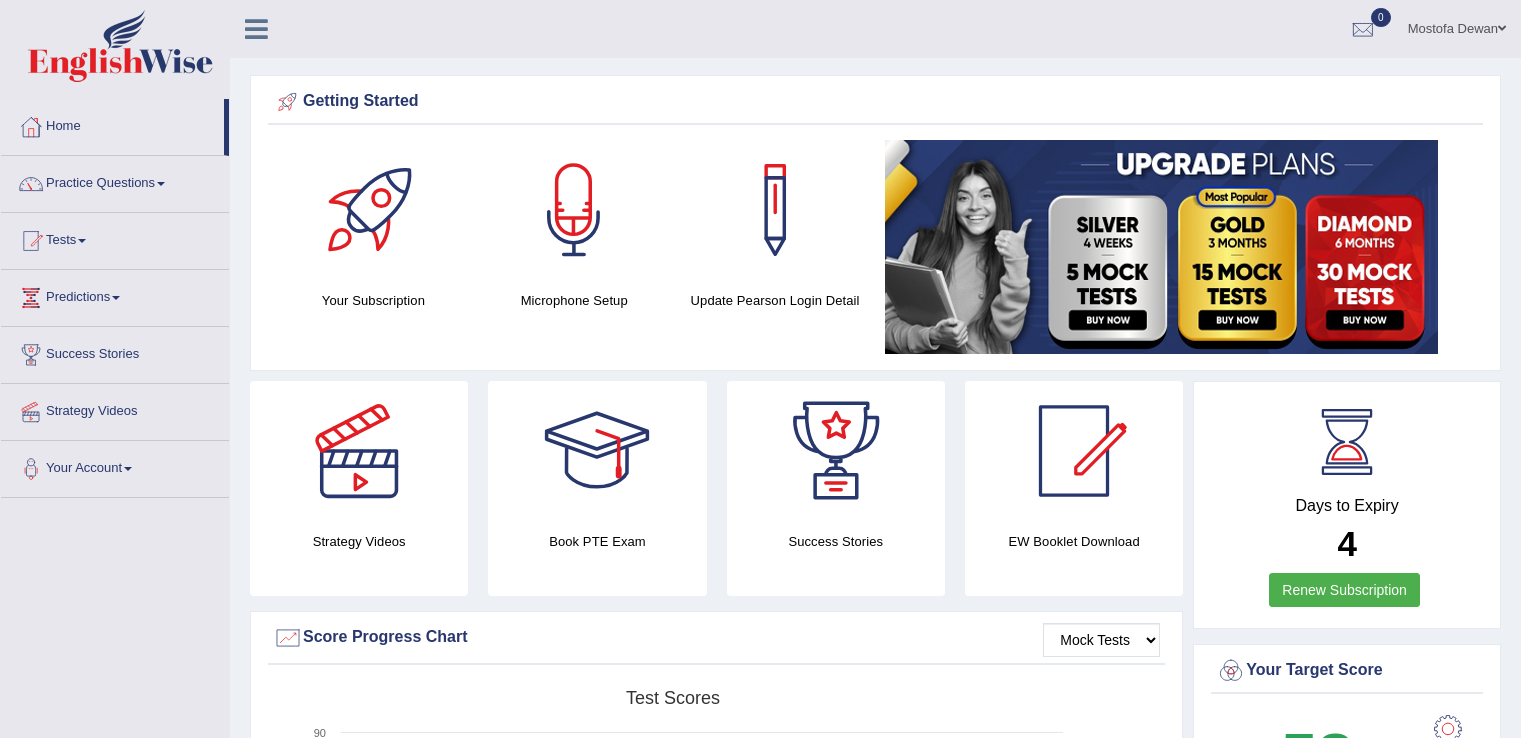 scroll, scrollTop: 0, scrollLeft: 0, axis: both 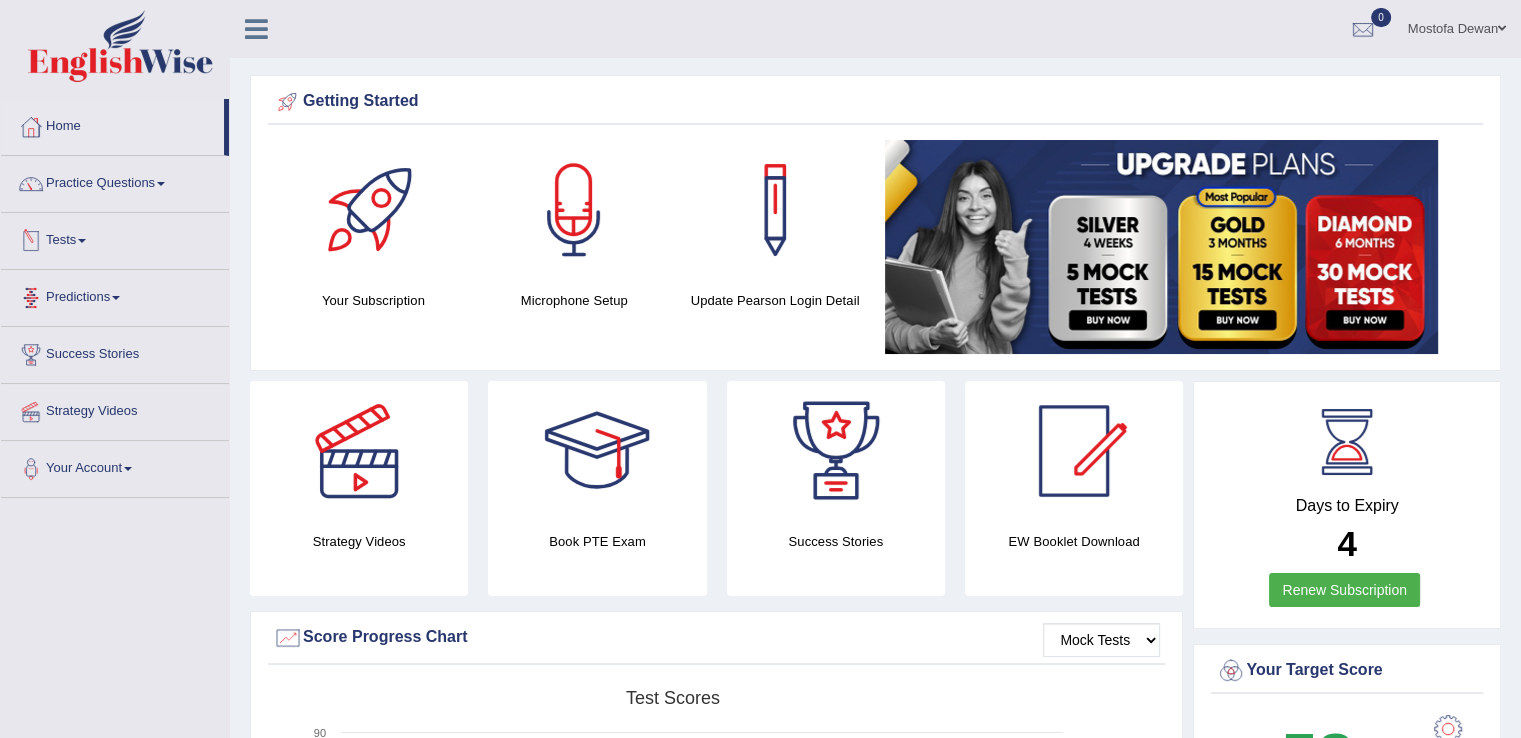 click on "Tests" at bounding box center [115, 238] 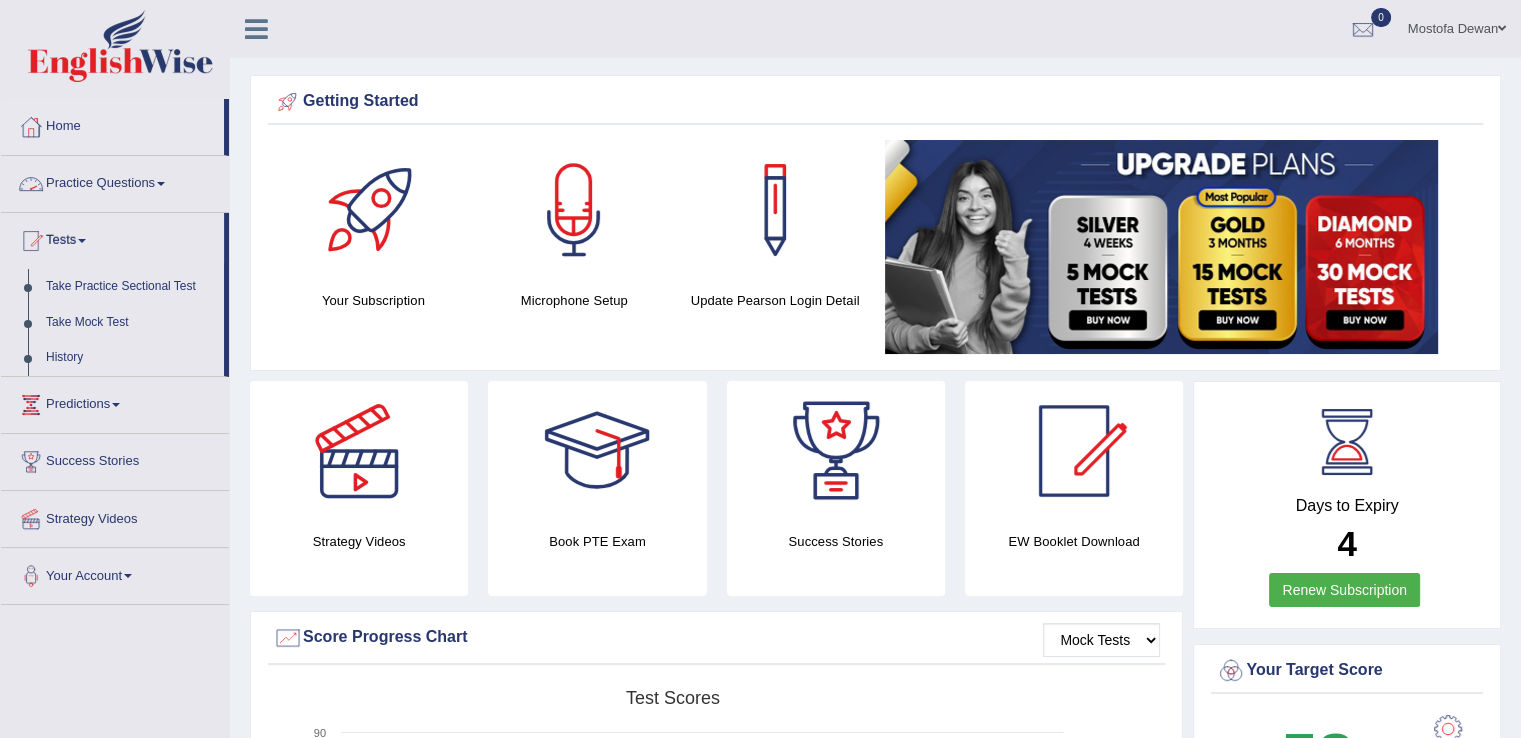 click on "Practice Questions" at bounding box center [115, 181] 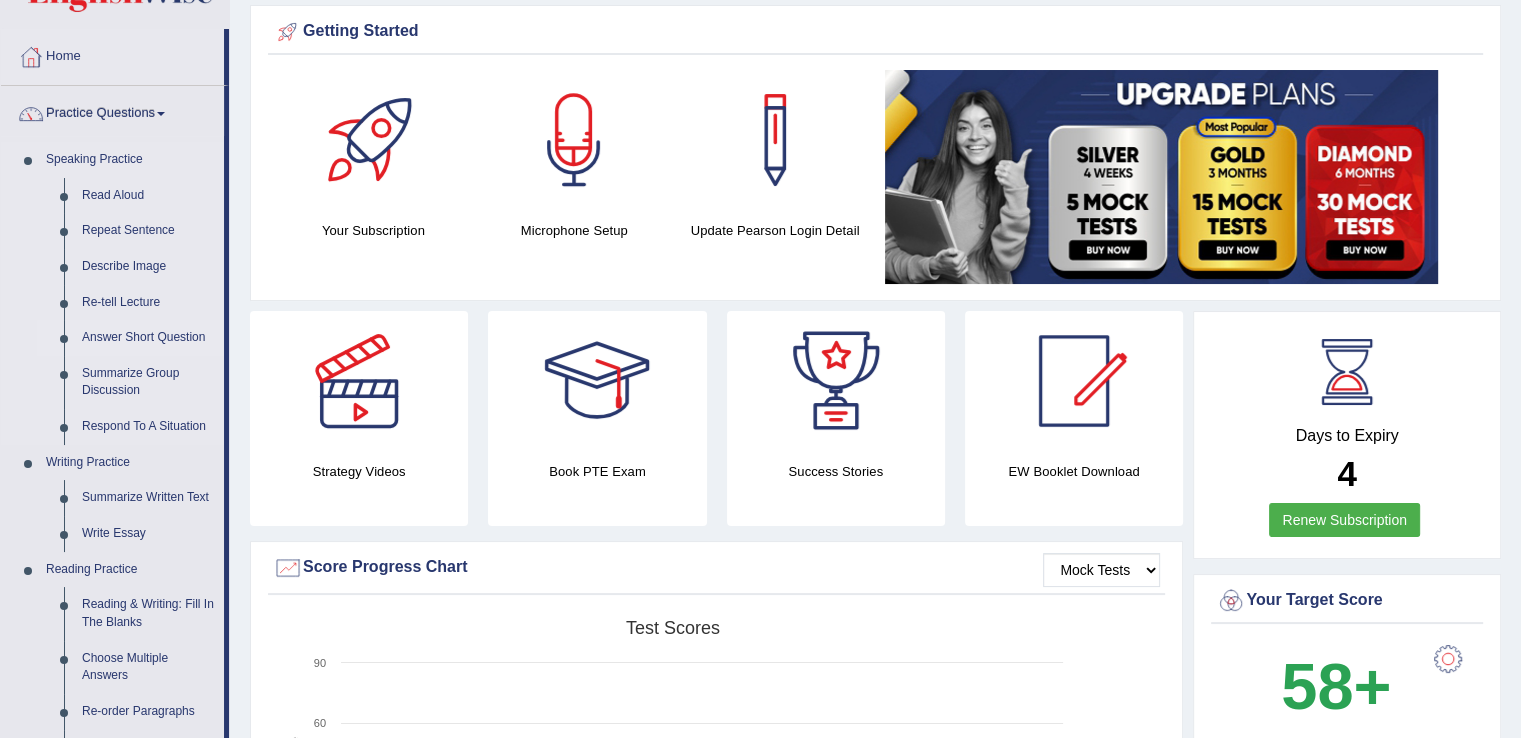 scroll, scrollTop: 72, scrollLeft: 0, axis: vertical 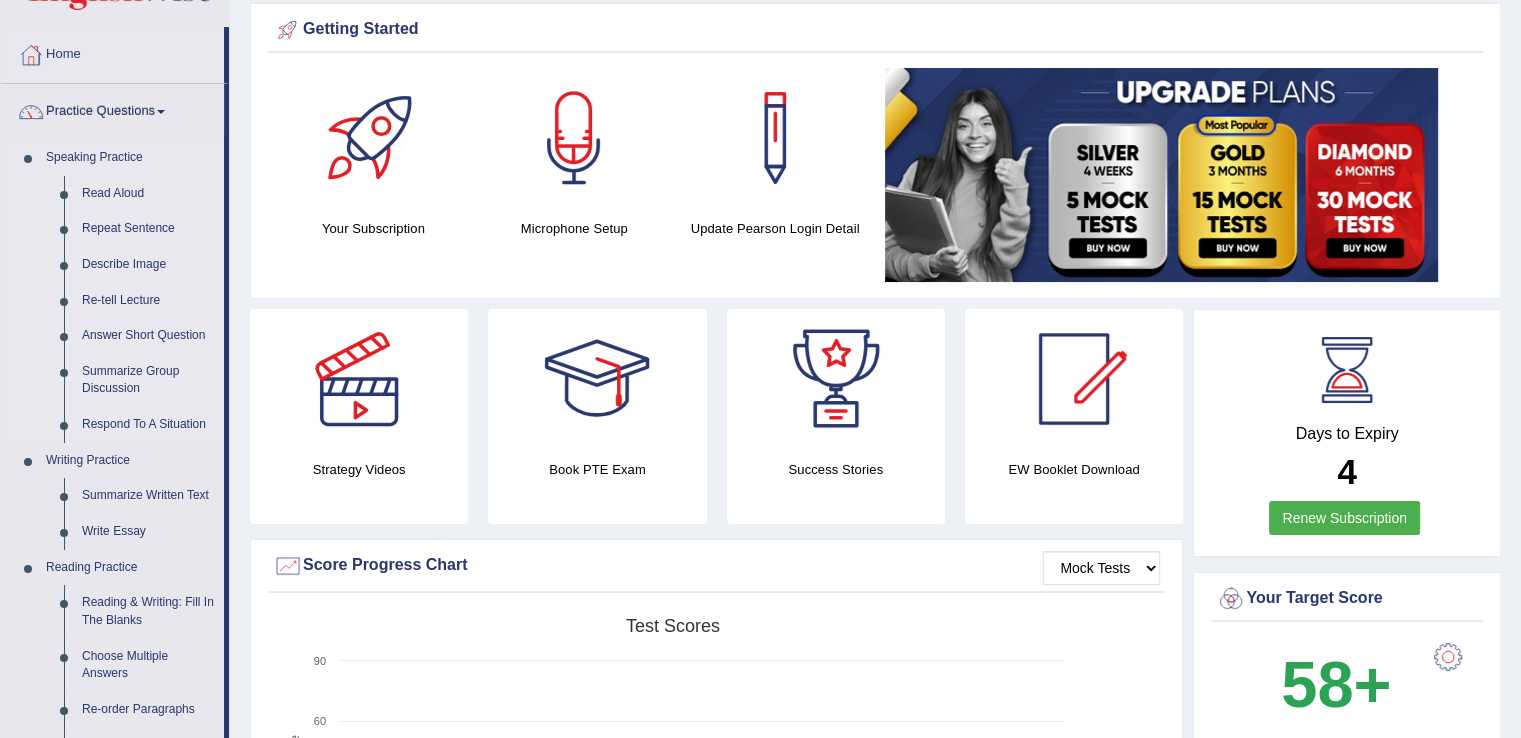 click on "Summarize Group Discussion" at bounding box center (148, 380) 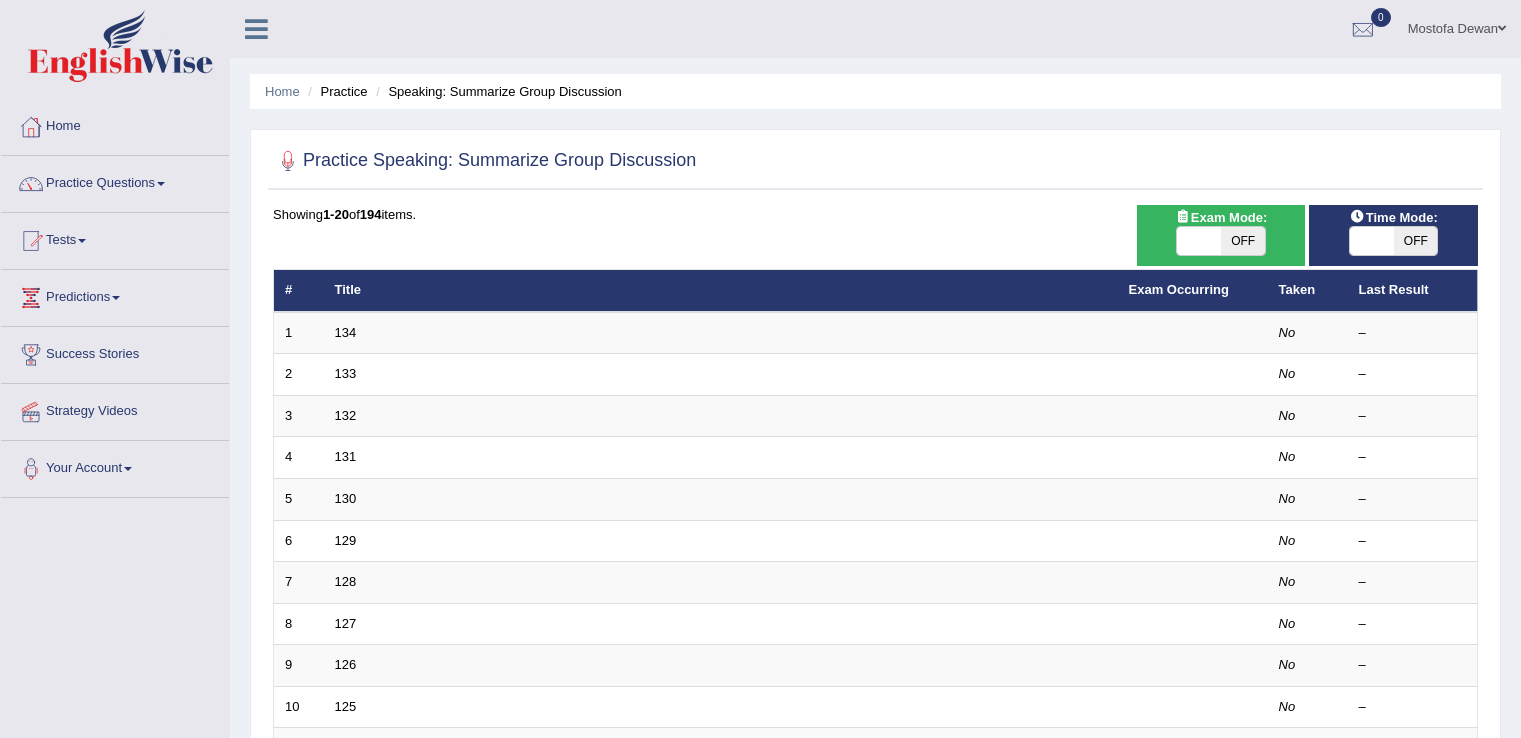 scroll, scrollTop: 0, scrollLeft: 0, axis: both 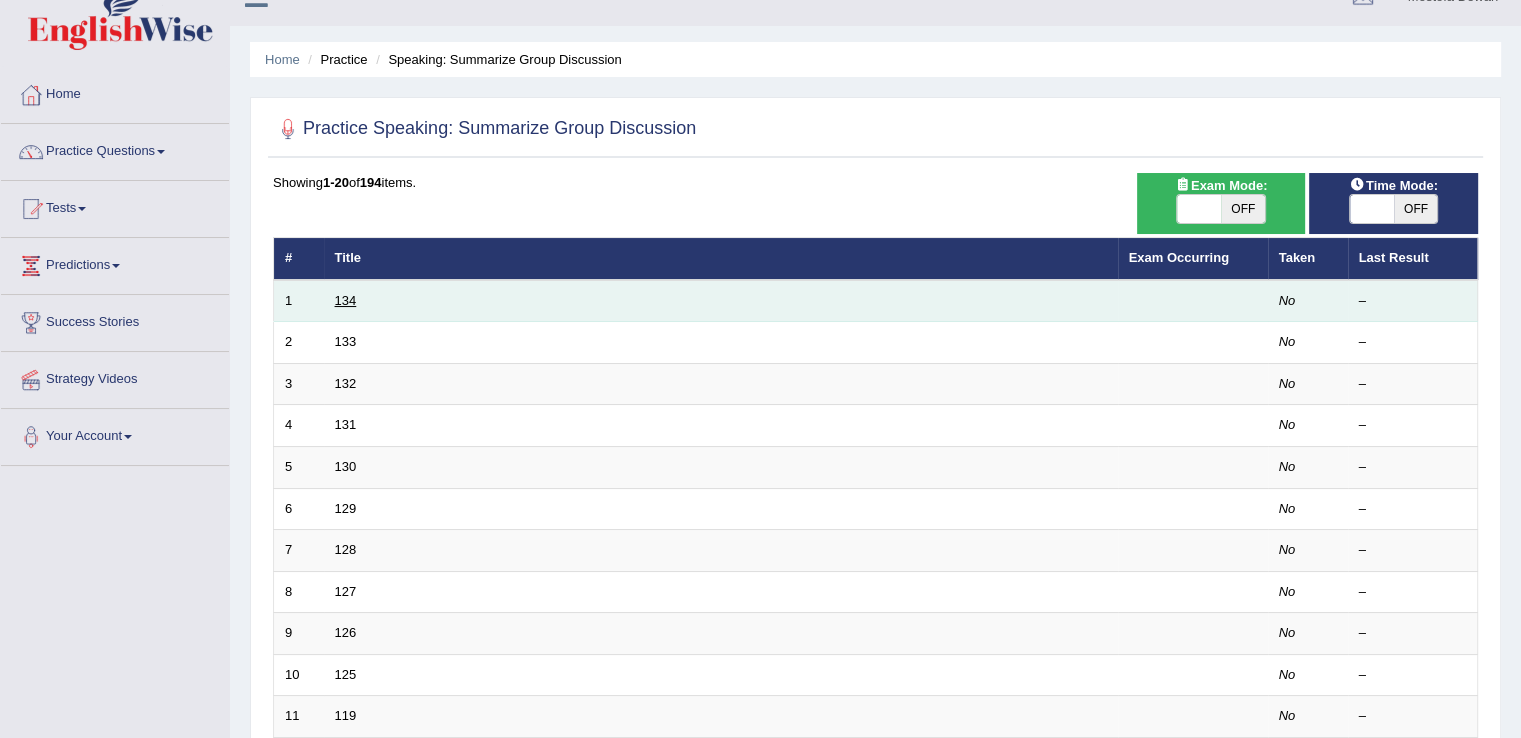 click on "134" at bounding box center [346, 300] 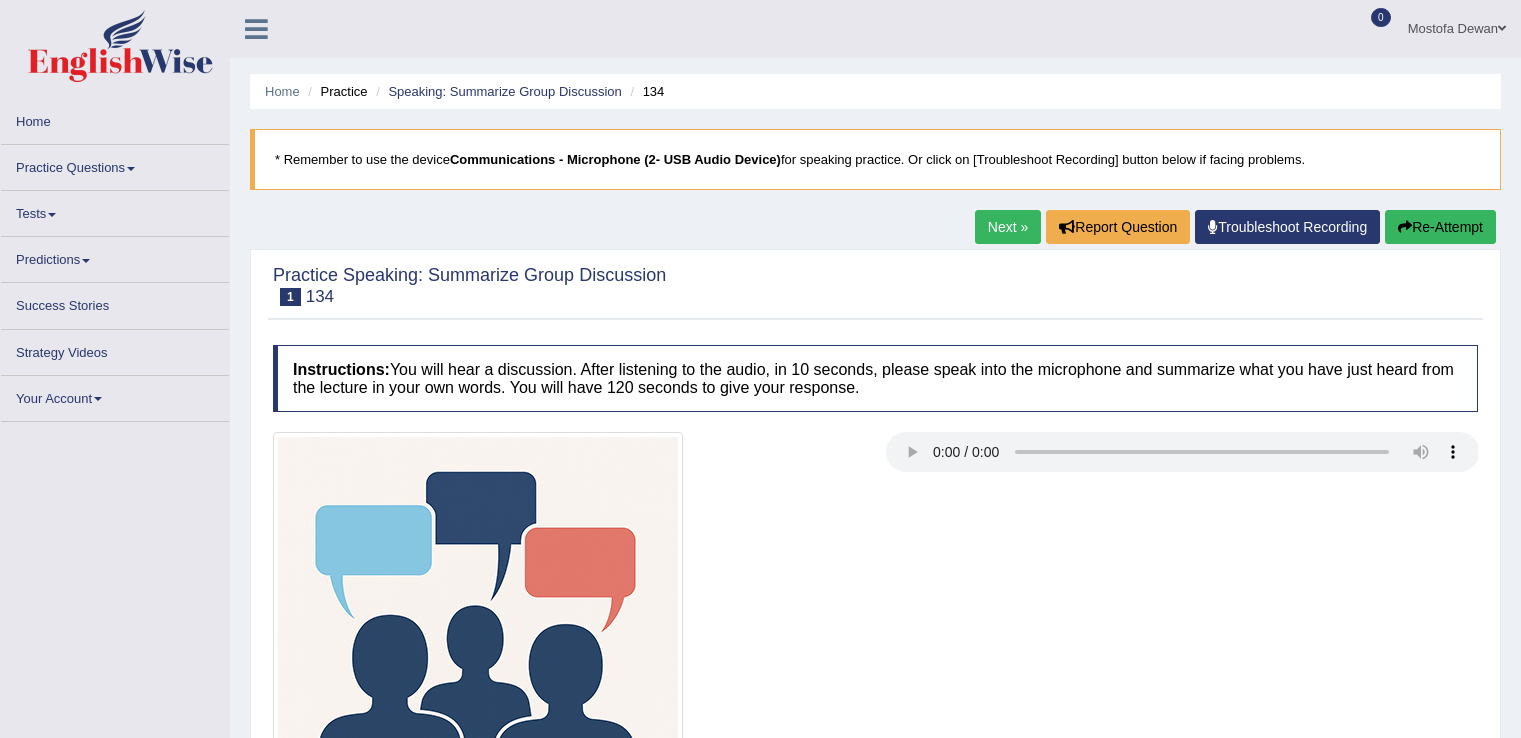 scroll, scrollTop: 287, scrollLeft: 0, axis: vertical 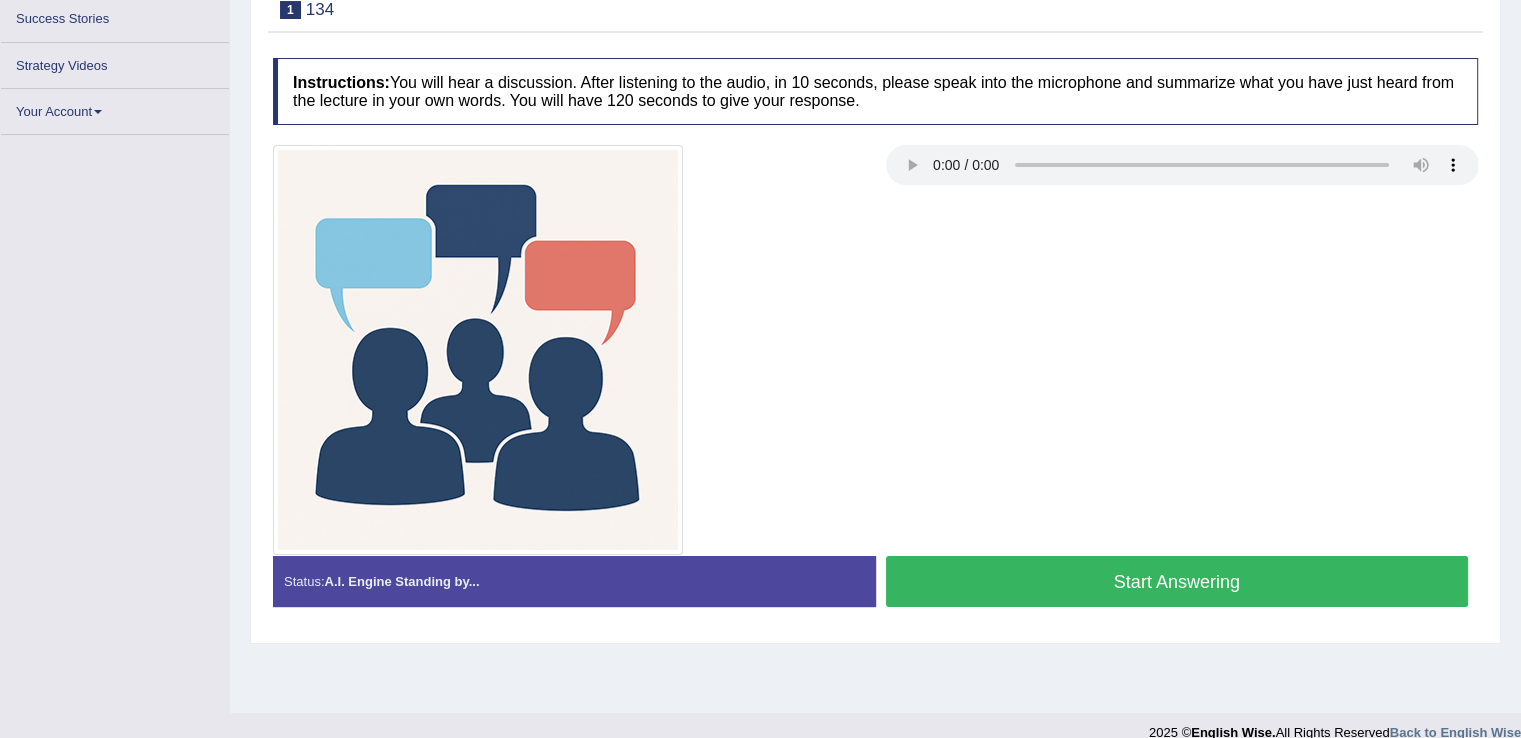 click at bounding box center (478, 350) 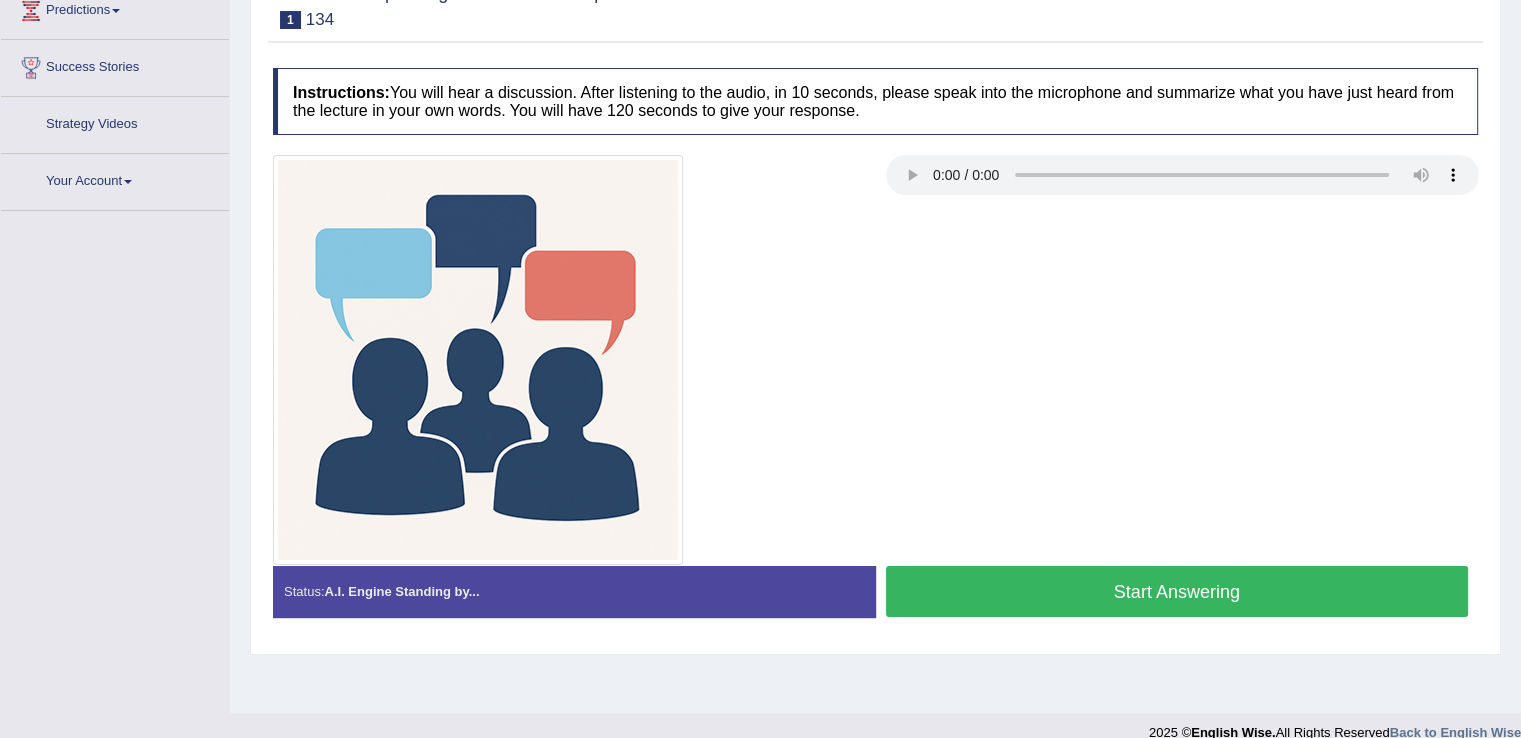 scroll, scrollTop: 312, scrollLeft: 0, axis: vertical 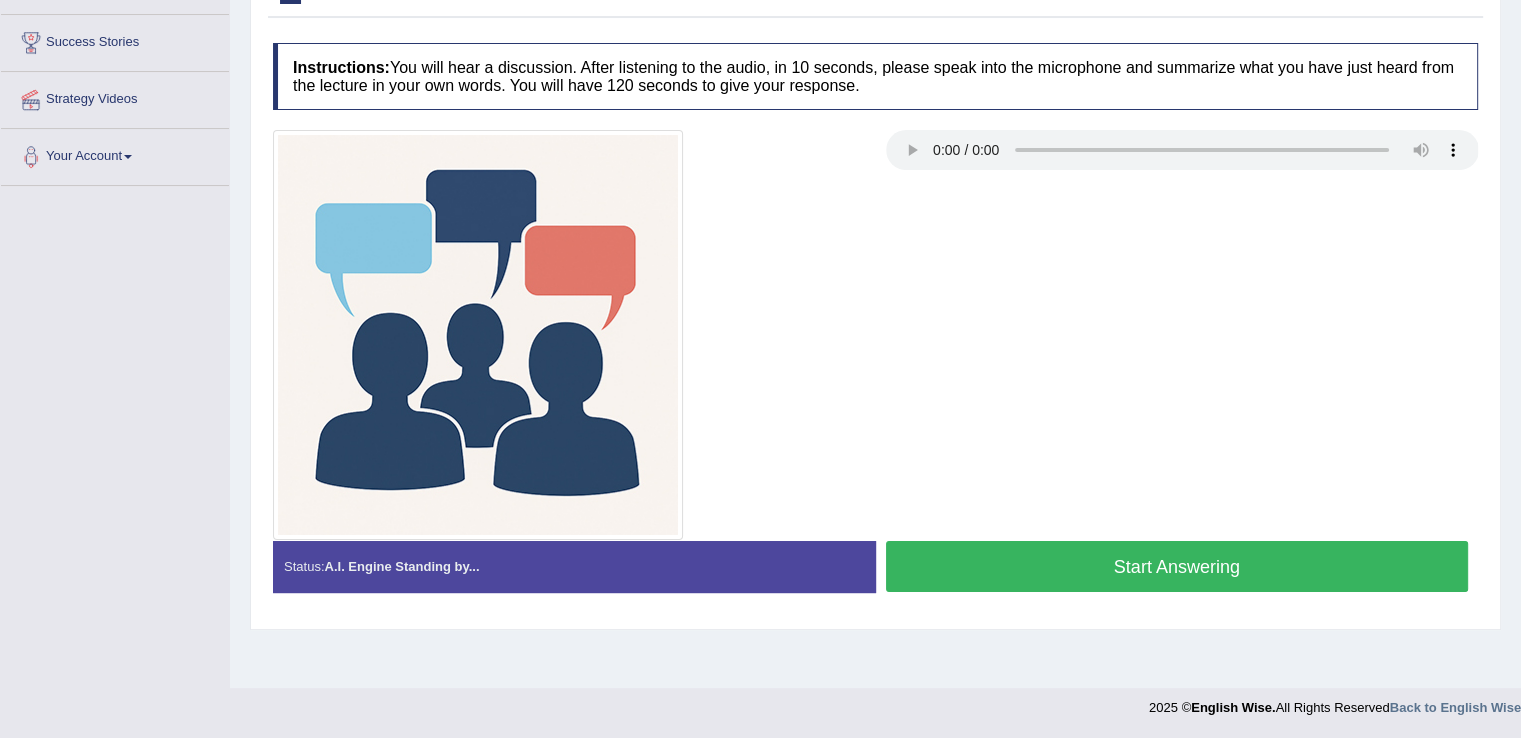 click at bounding box center [478, 335] 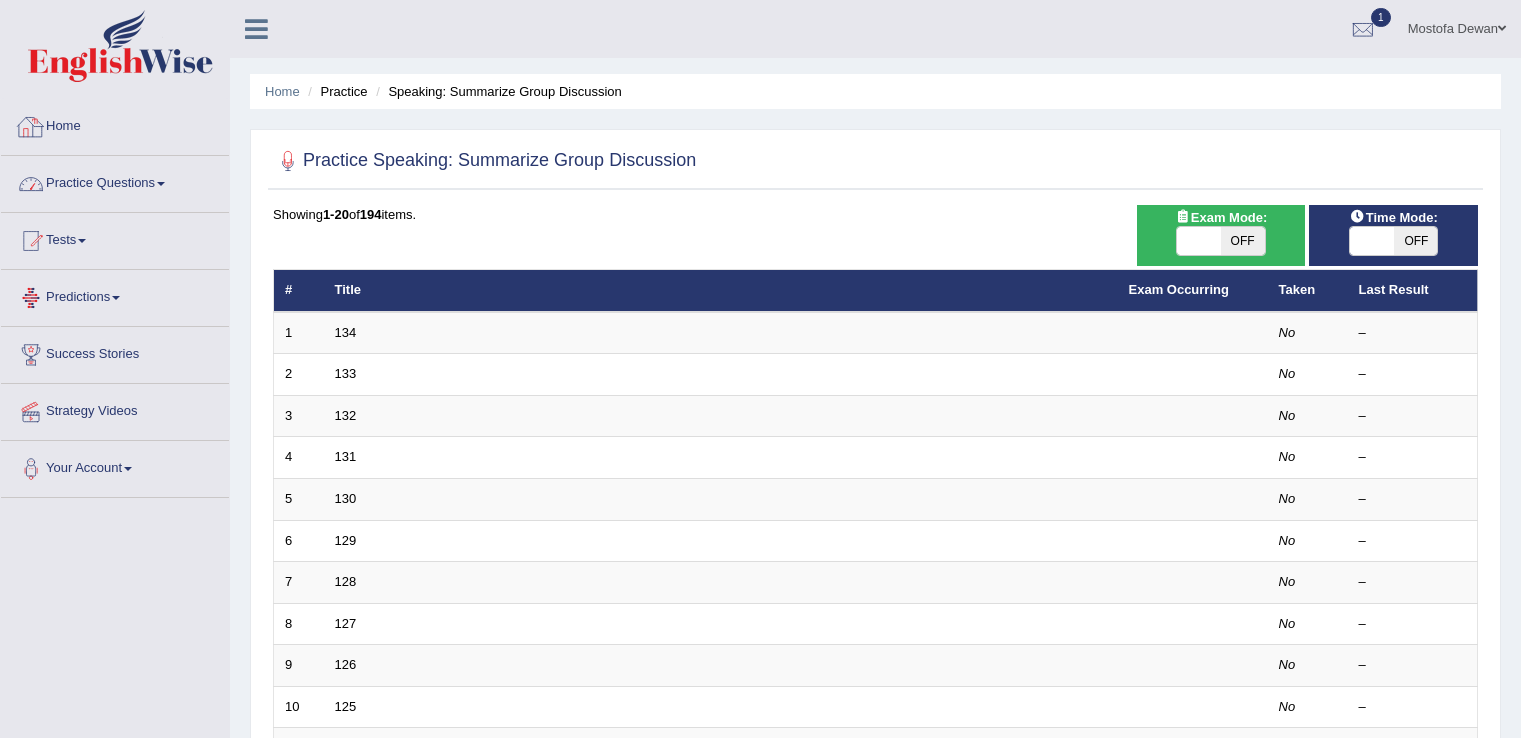 scroll, scrollTop: 32, scrollLeft: 0, axis: vertical 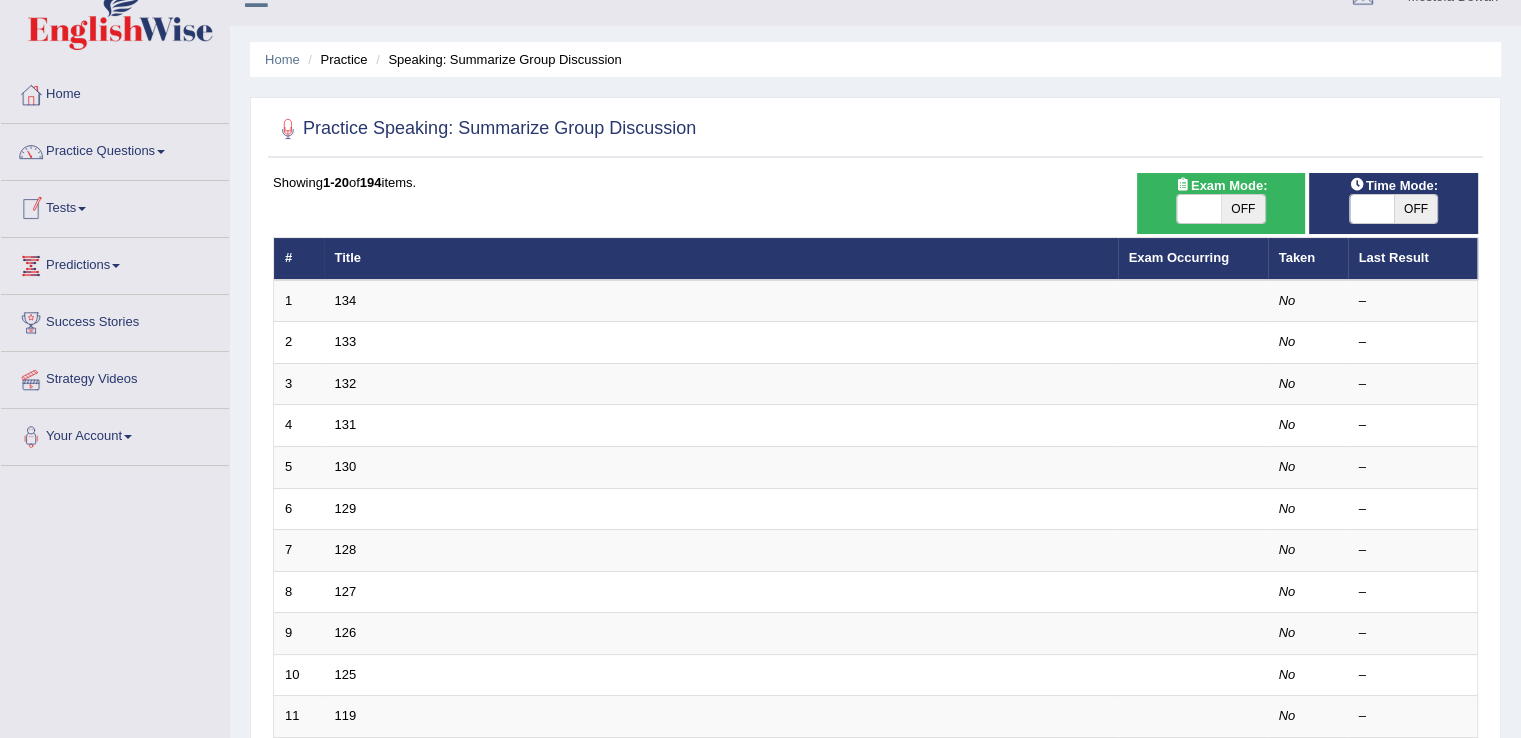 click on "Tests" at bounding box center (115, 206) 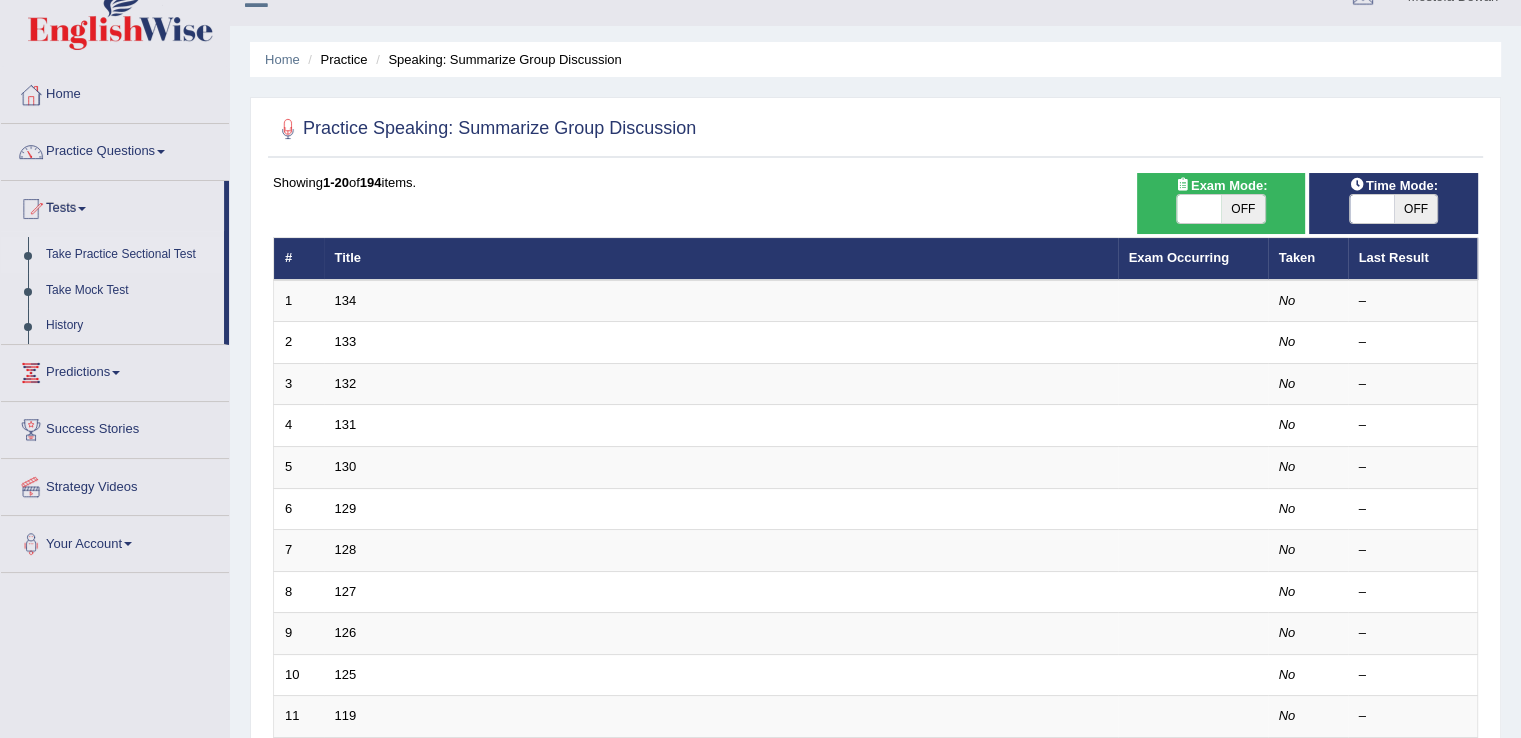 scroll, scrollTop: 0, scrollLeft: 0, axis: both 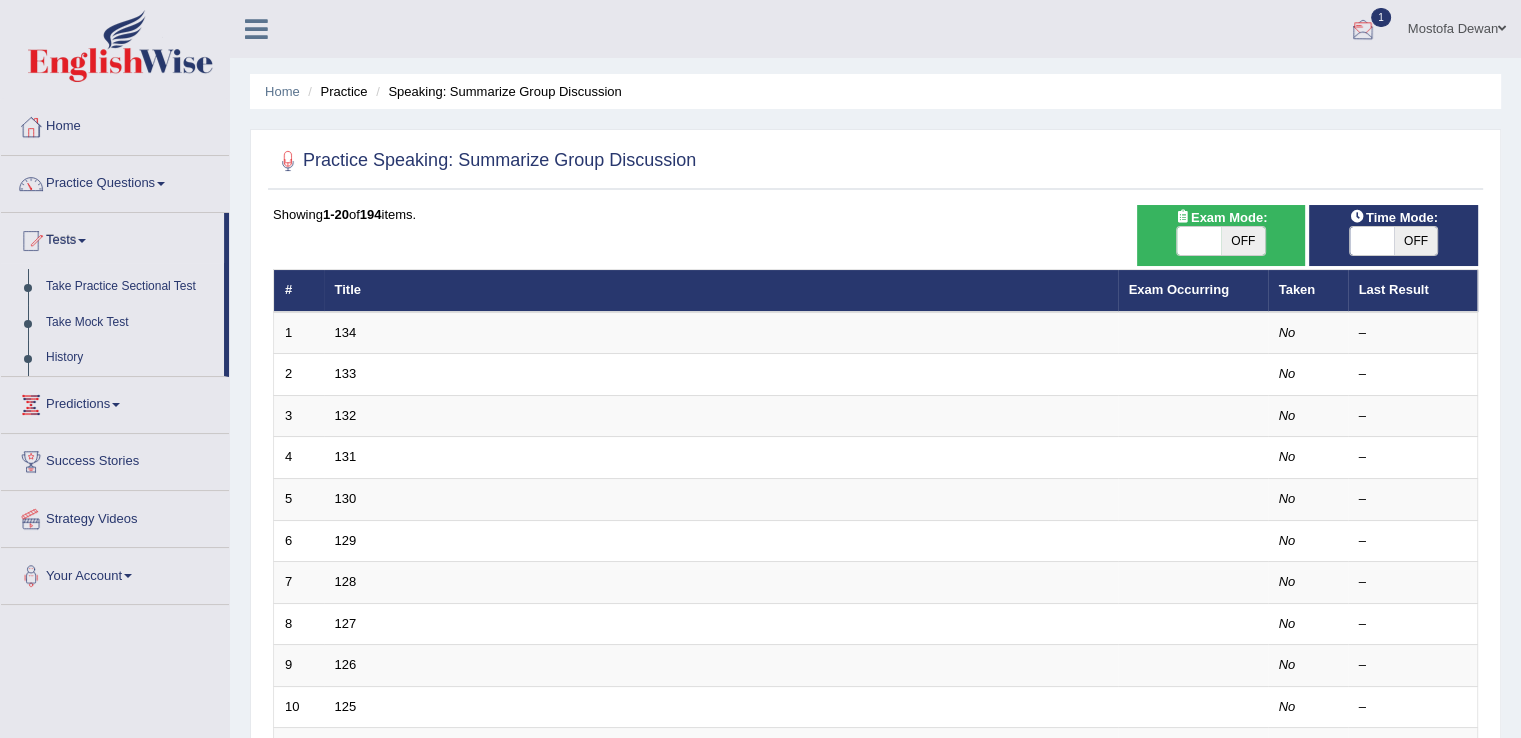 click at bounding box center [1363, 30] 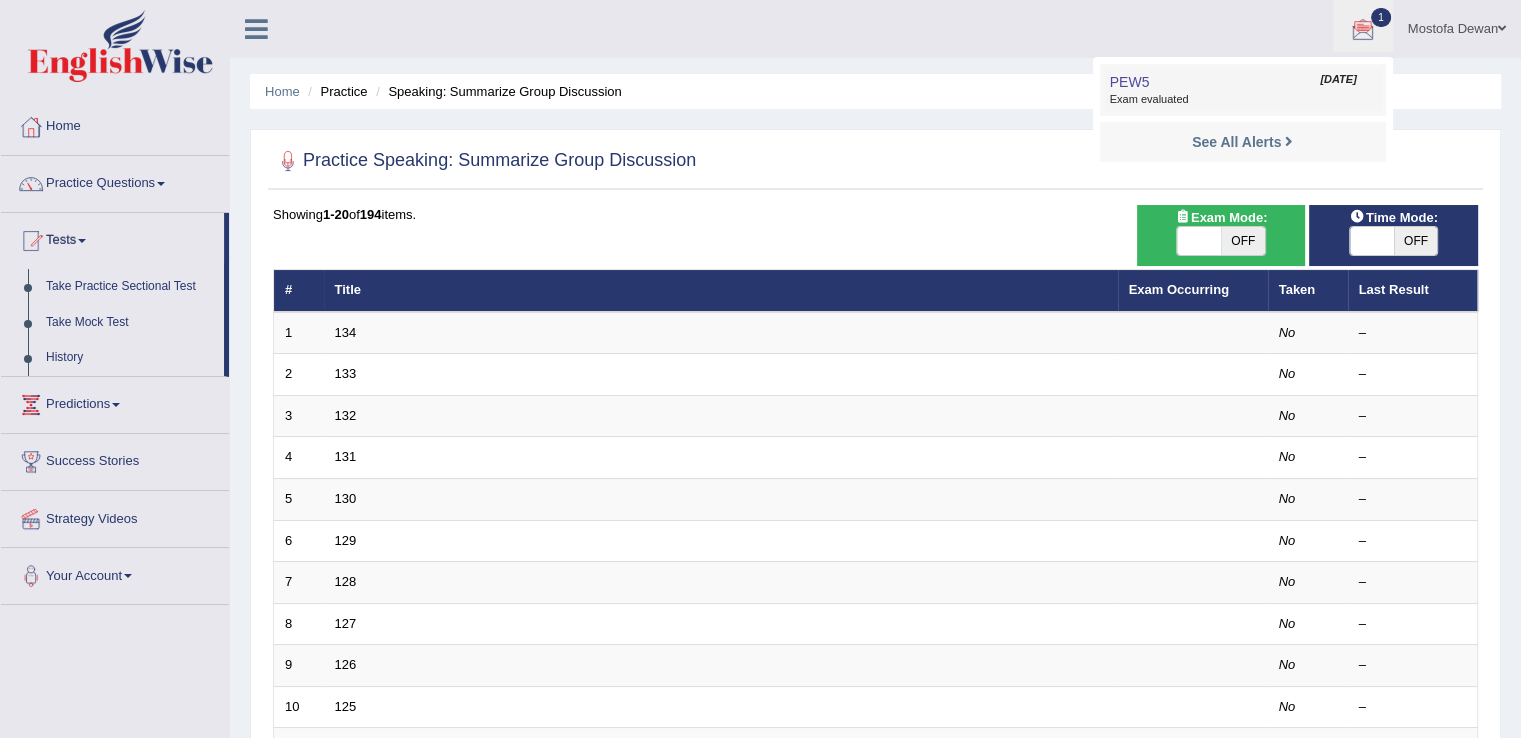 click on "Exam evaluated" at bounding box center [1243, 100] 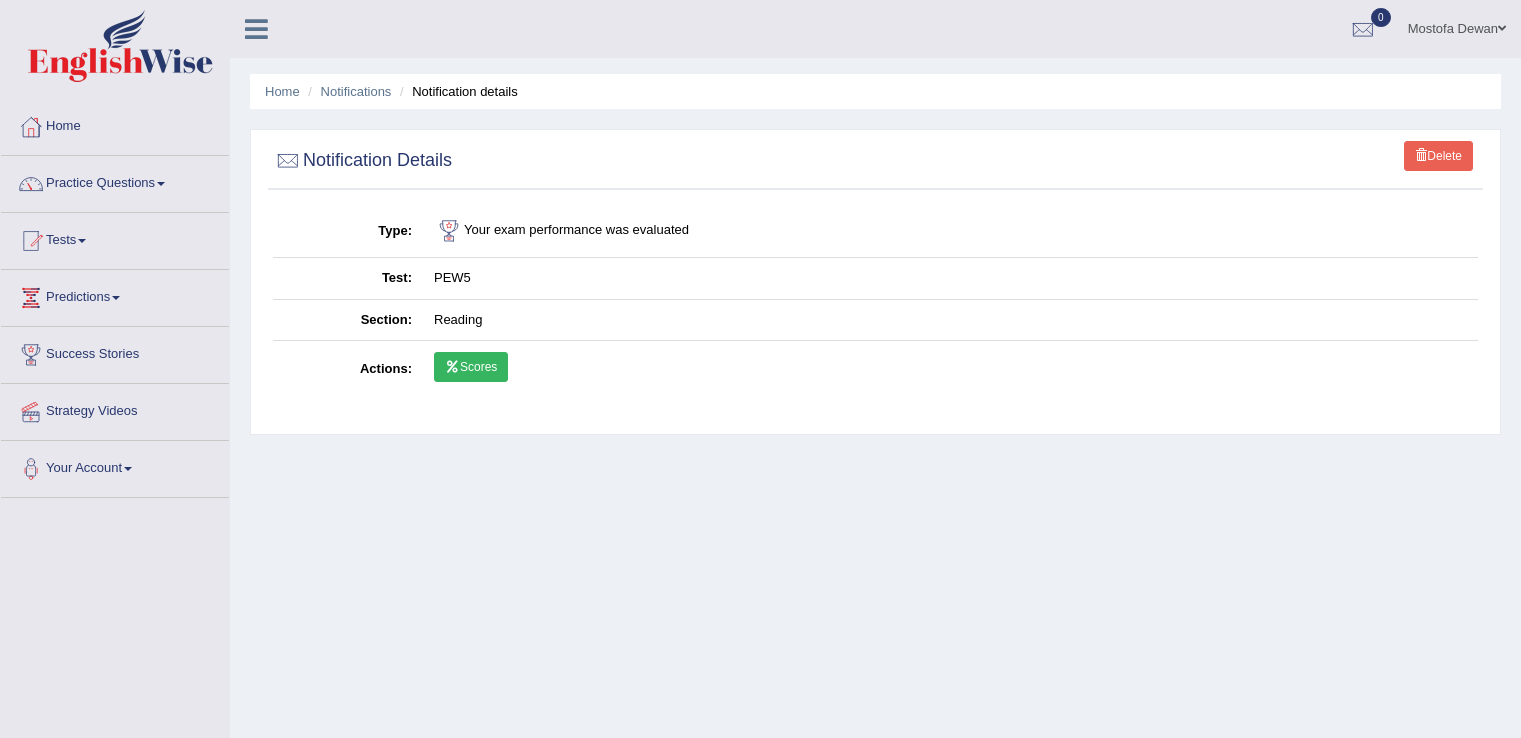 scroll, scrollTop: 0, scrollLeft: 0, axis: both 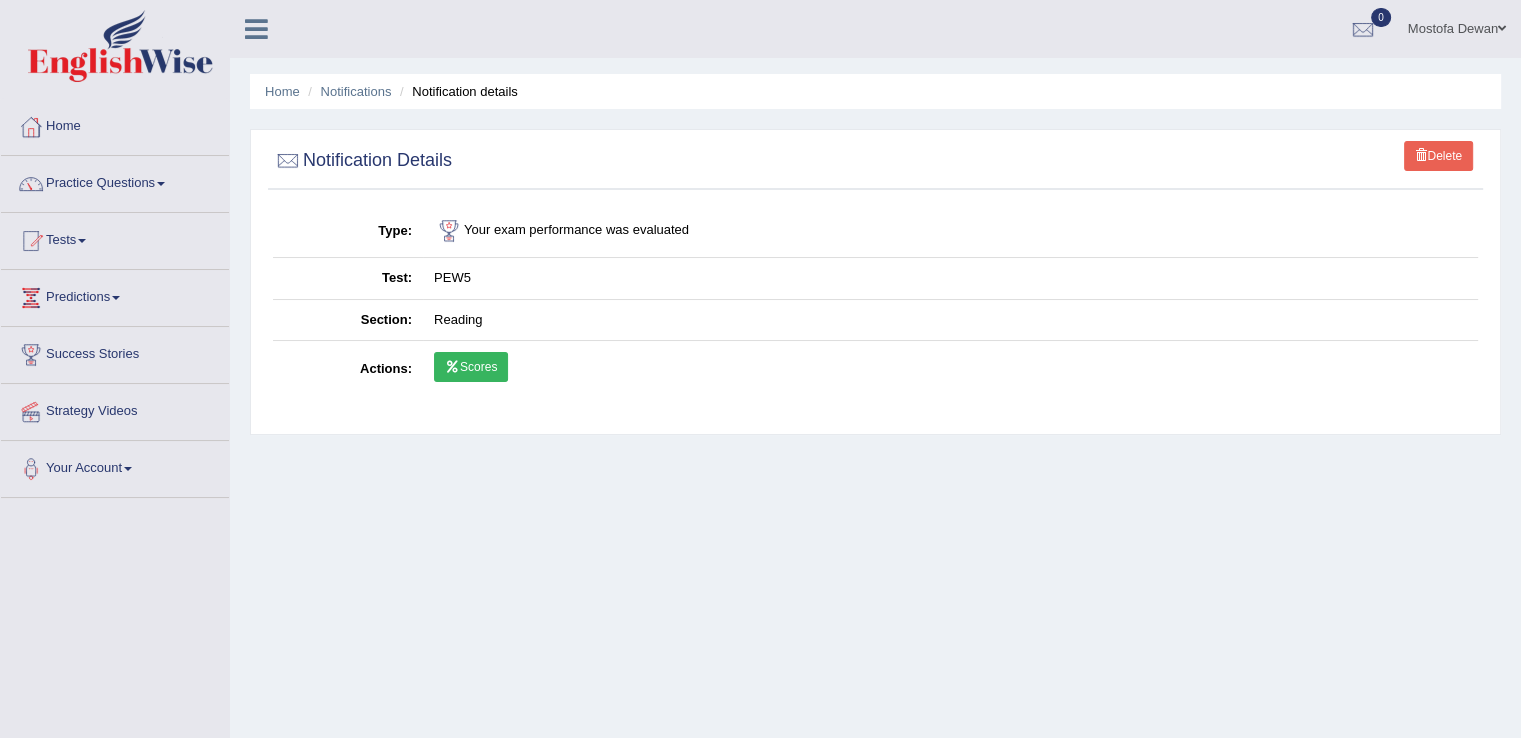 click on "Scores" at bounding box center [471, 367] 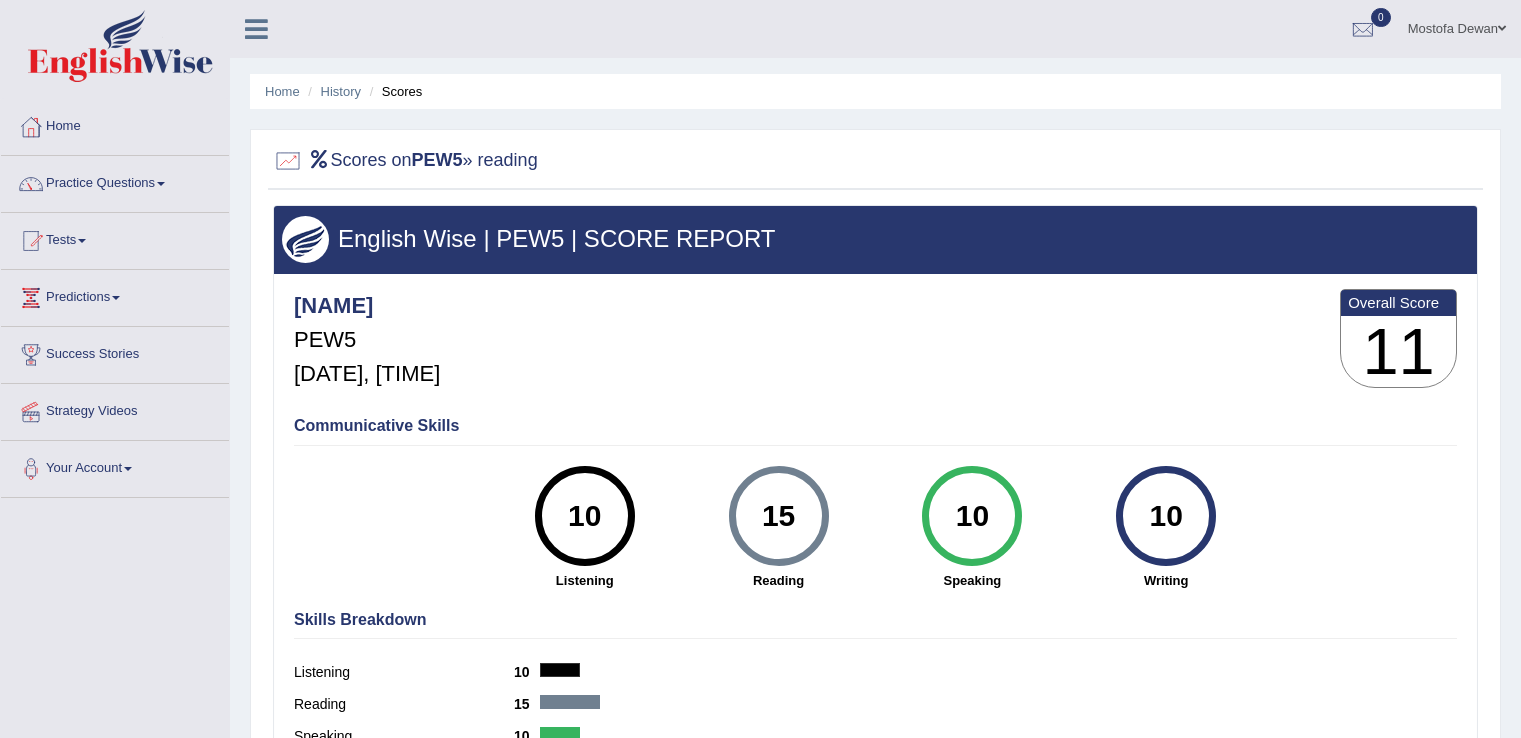 scroll, scrollTop: 0, scrollLeft: 0, axis: both 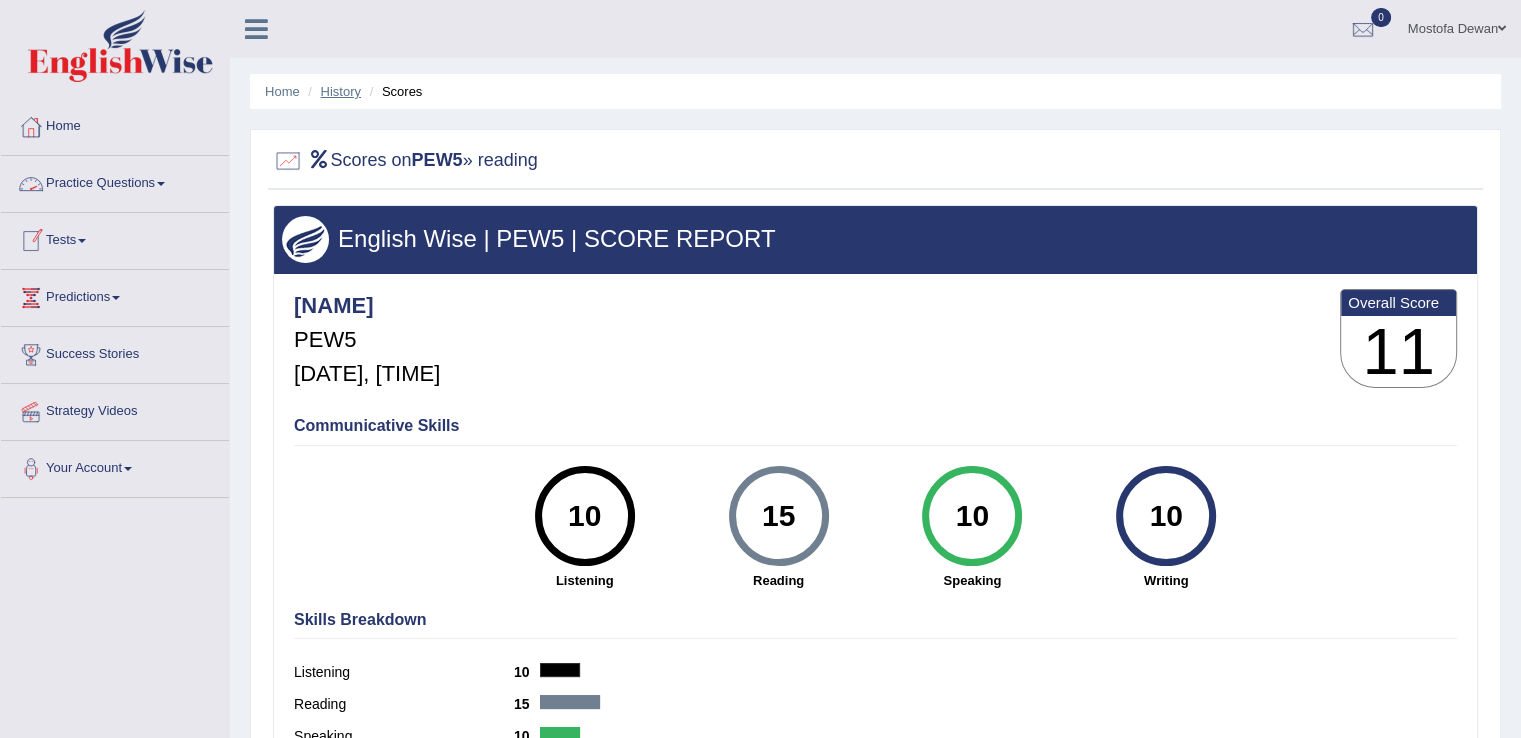 click on "History" at bounding box center (341, 91) 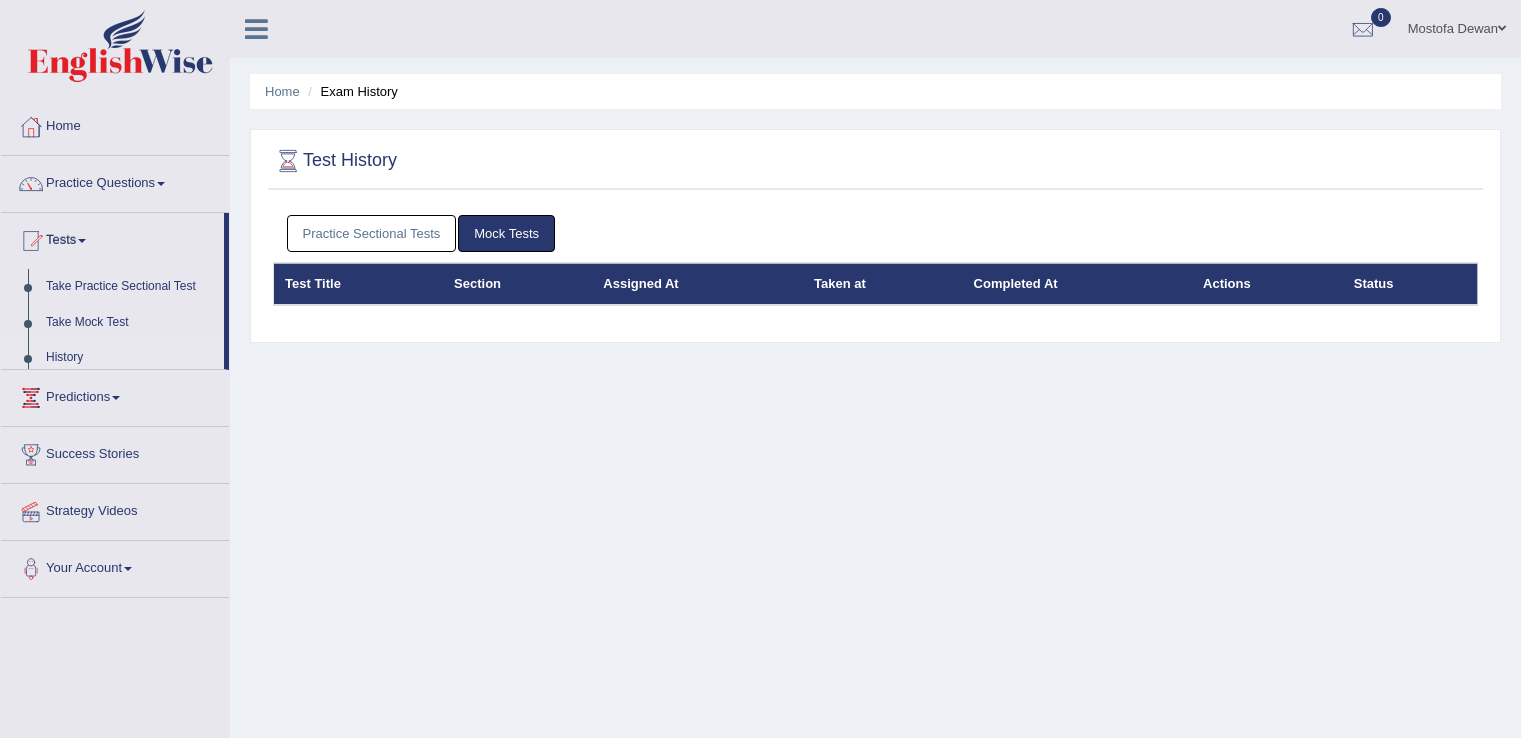 scroll, scrollTop: 0, scrollLeft: 0, axis: both 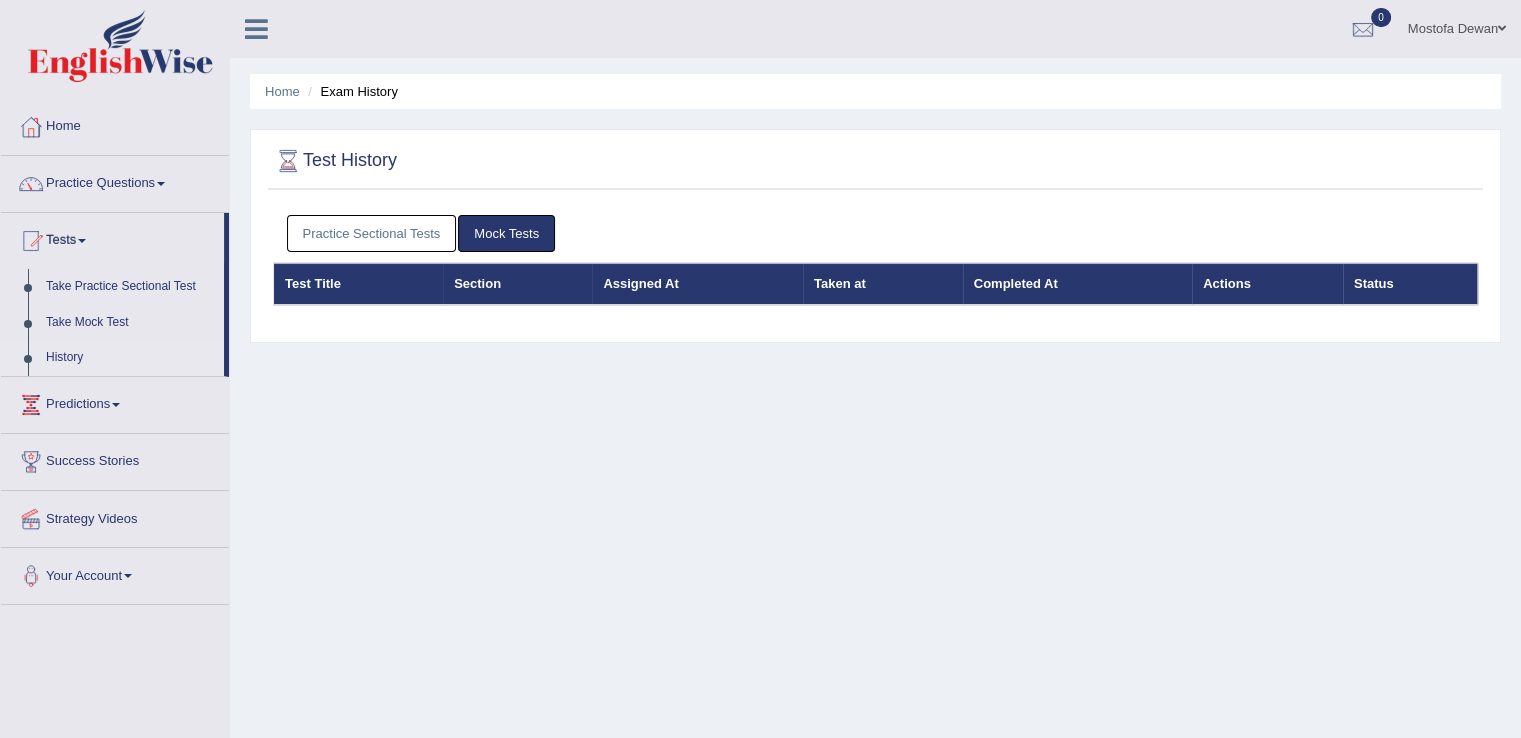 click on "Practice Sectional Tests" at bounding box center [372, 233] 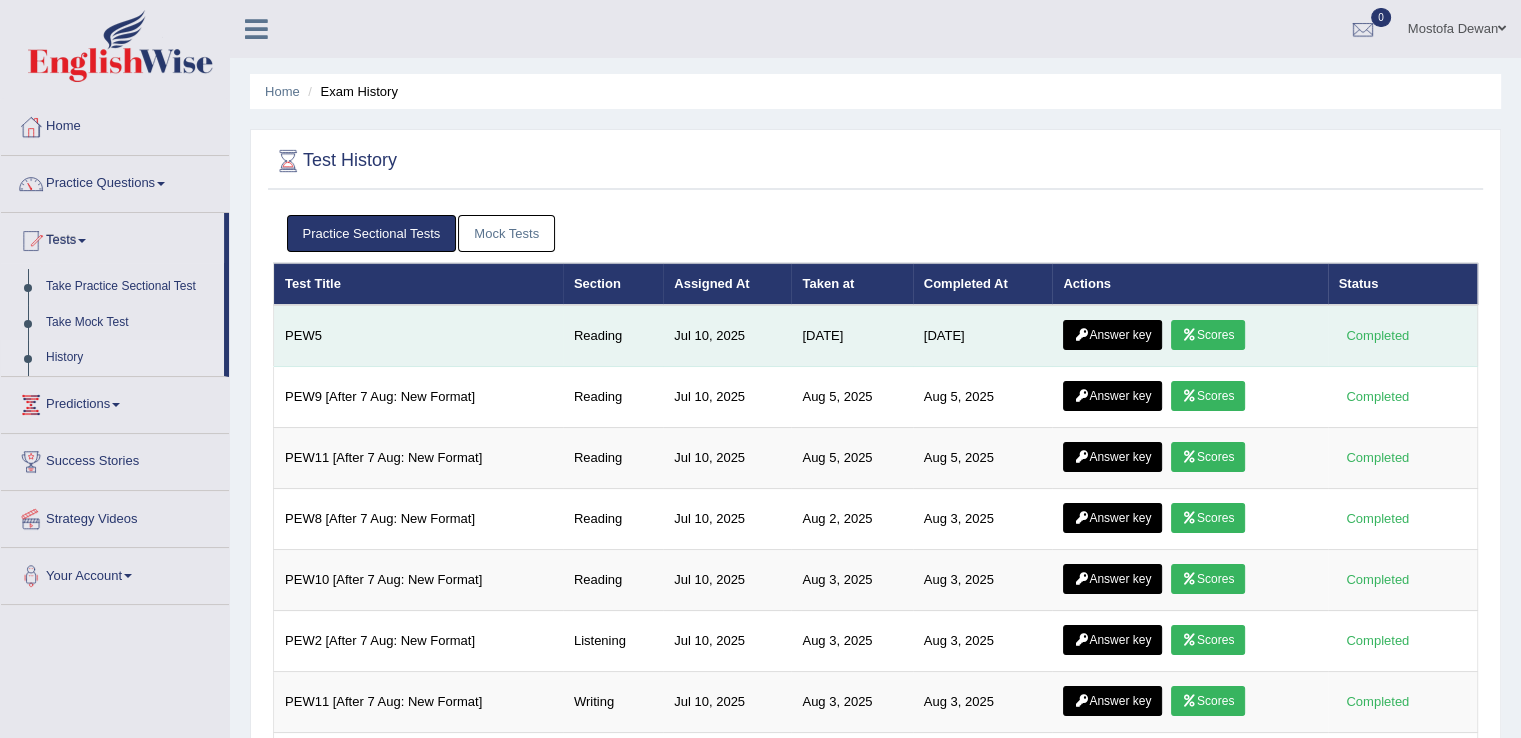 click on "Answer key" at bounding box center (1112, 335) 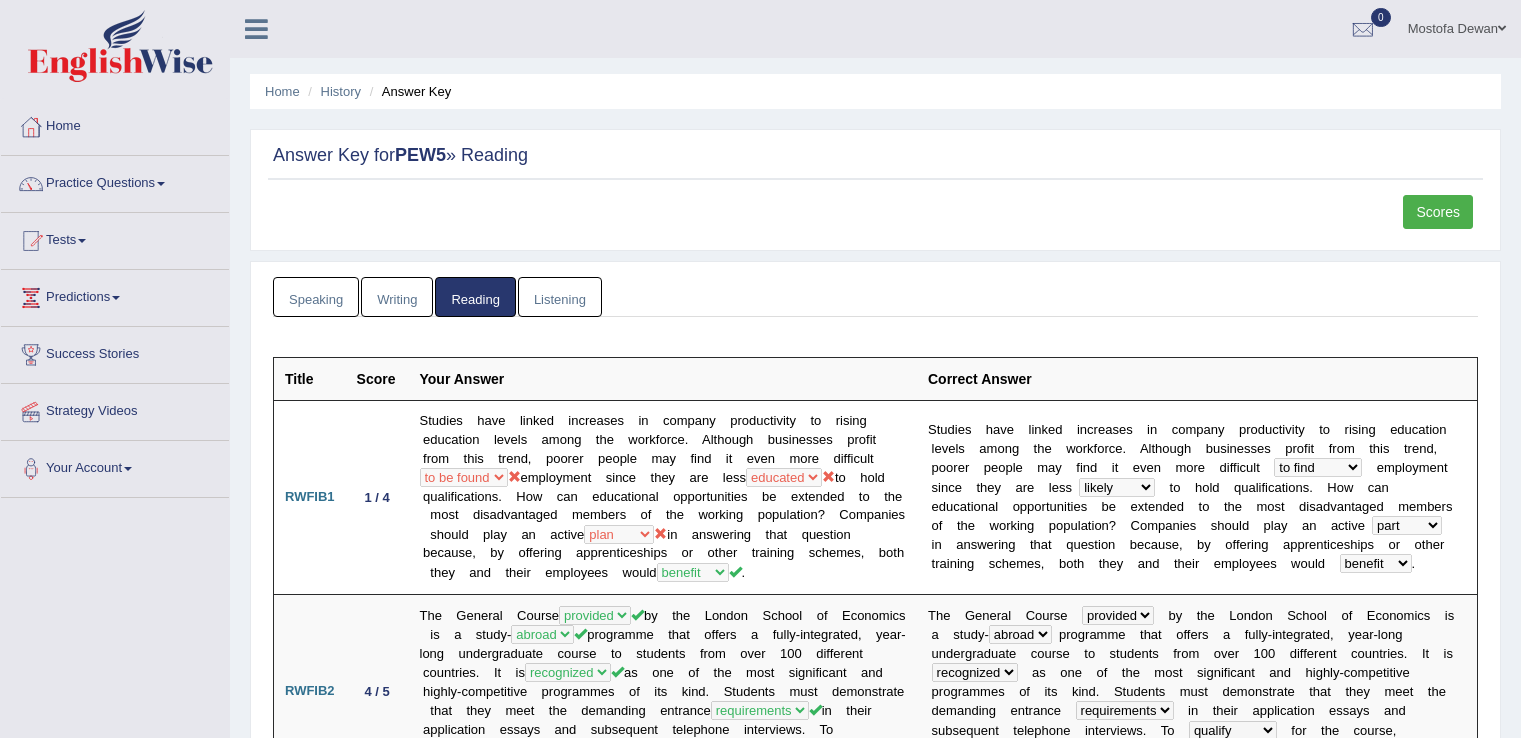 scroll, scrollTop: 0, scrollLeft: 0, axis: both 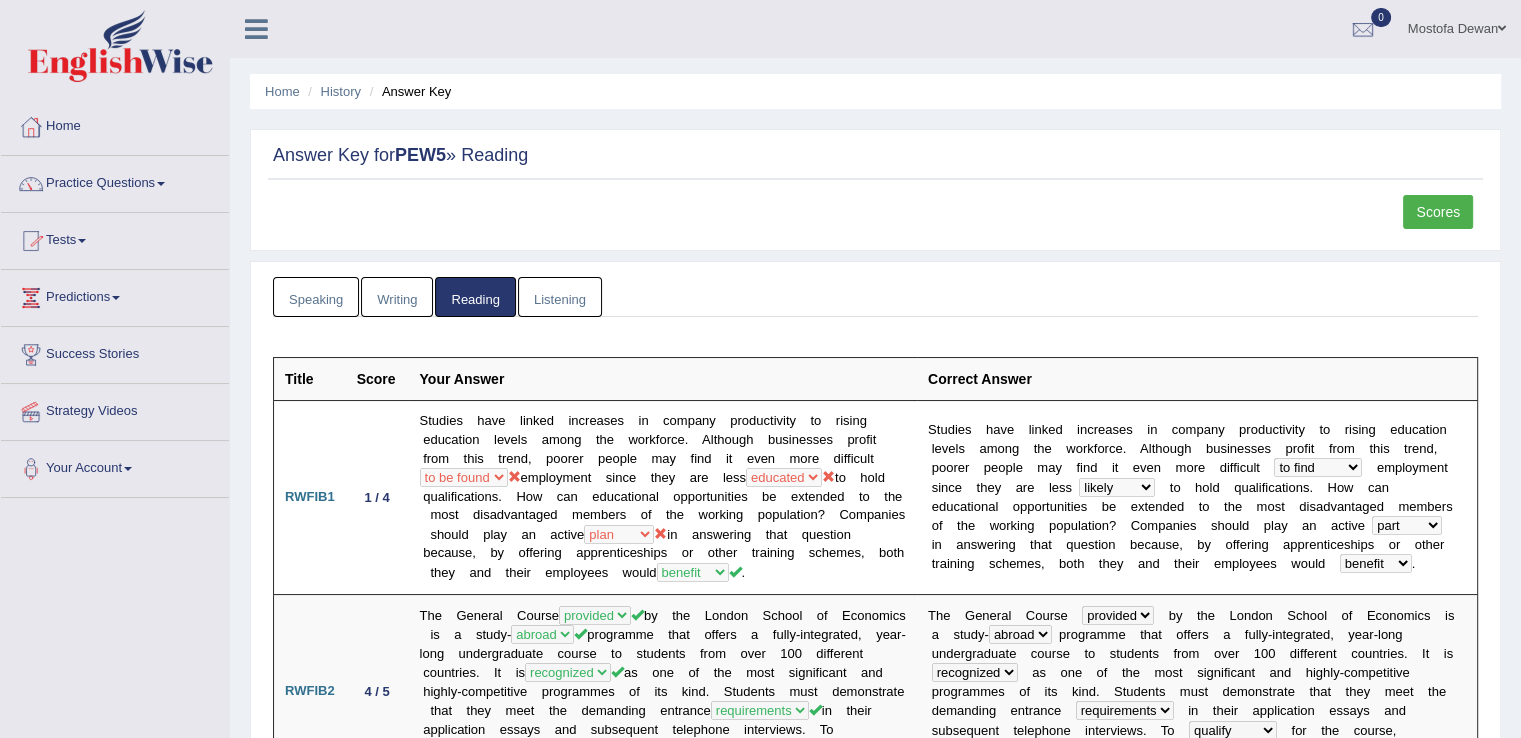 click on "Tests" at bounding box center [115, 238] 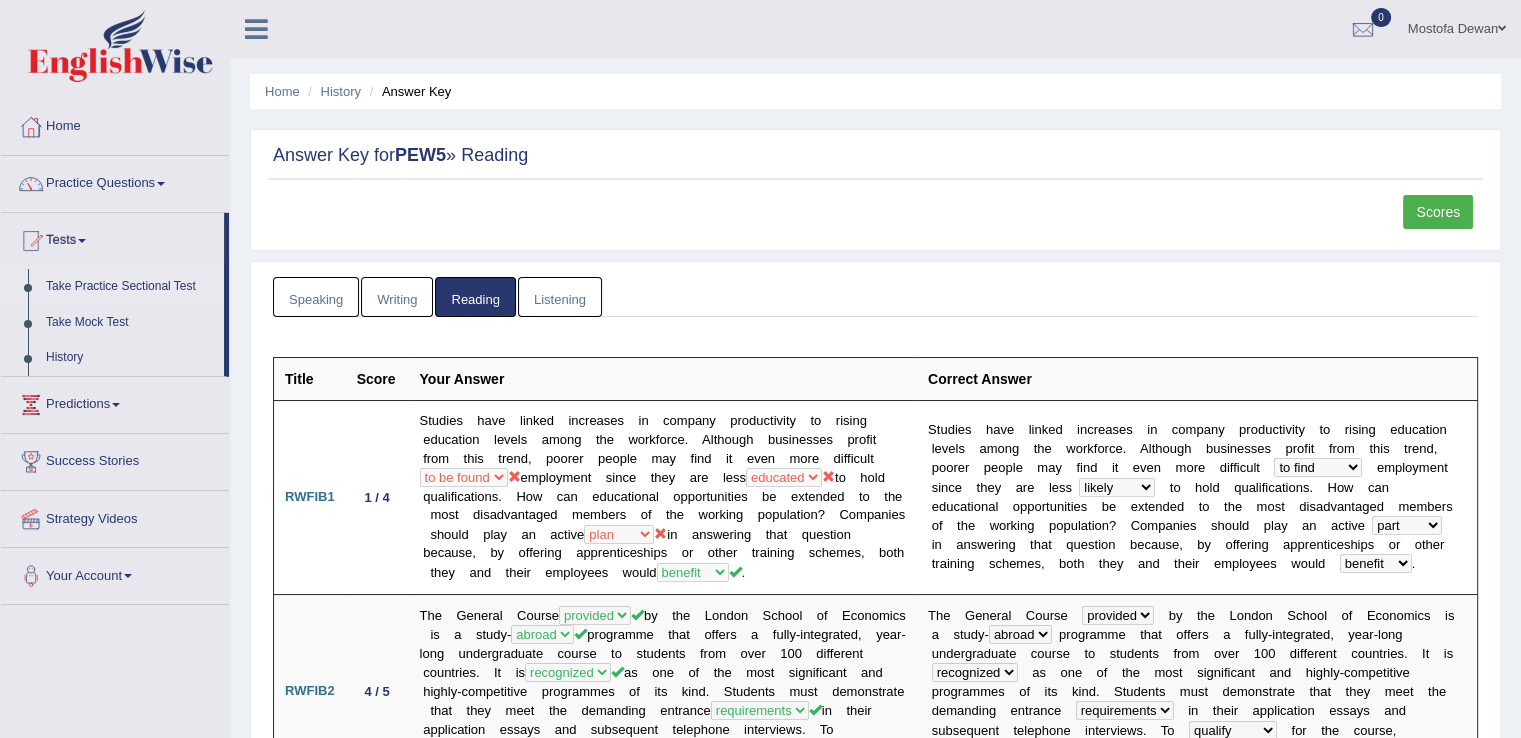click on "Take Practice Sectional Test" at bounding box center (130, 287) 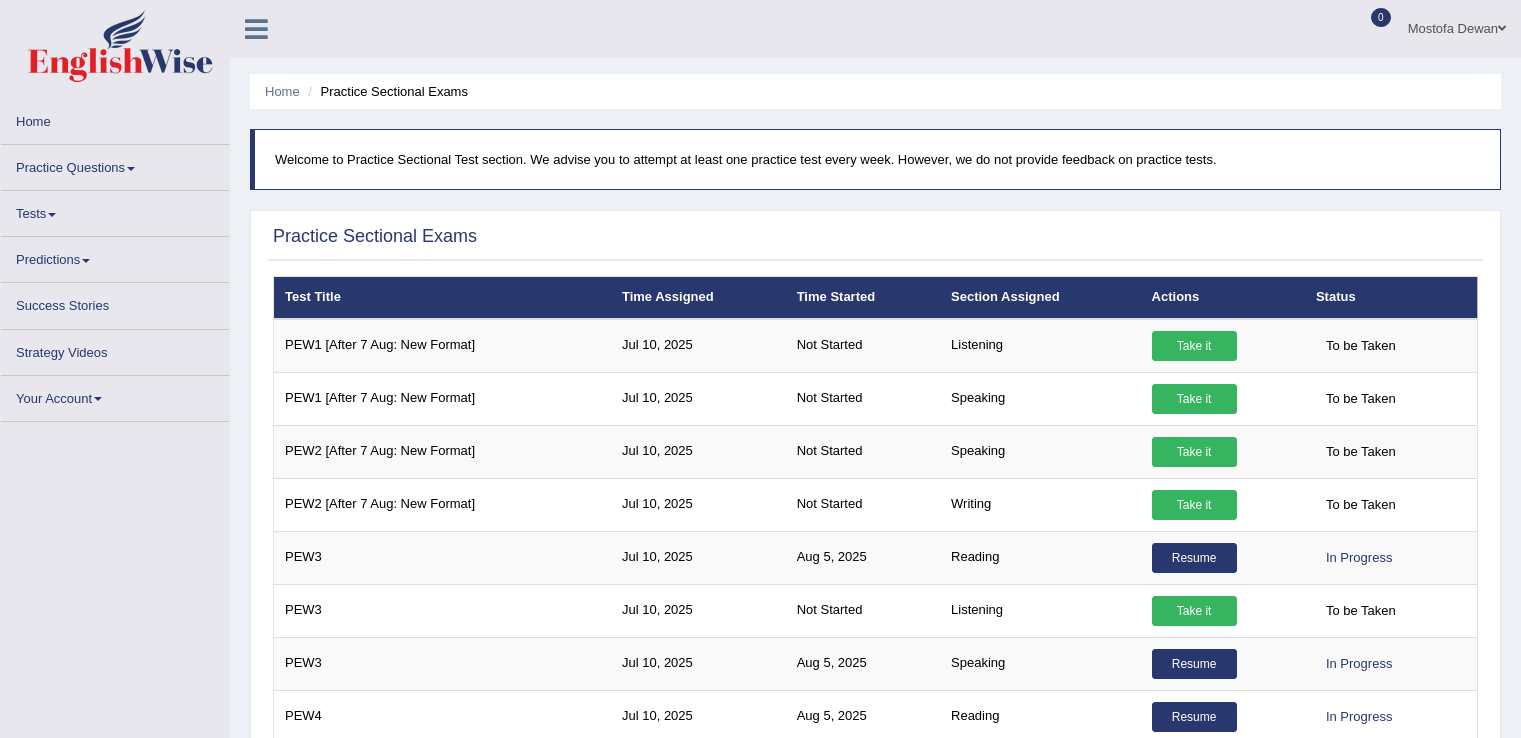 scroll, scrollTop: 0, scrollLeft: 0, axis: both 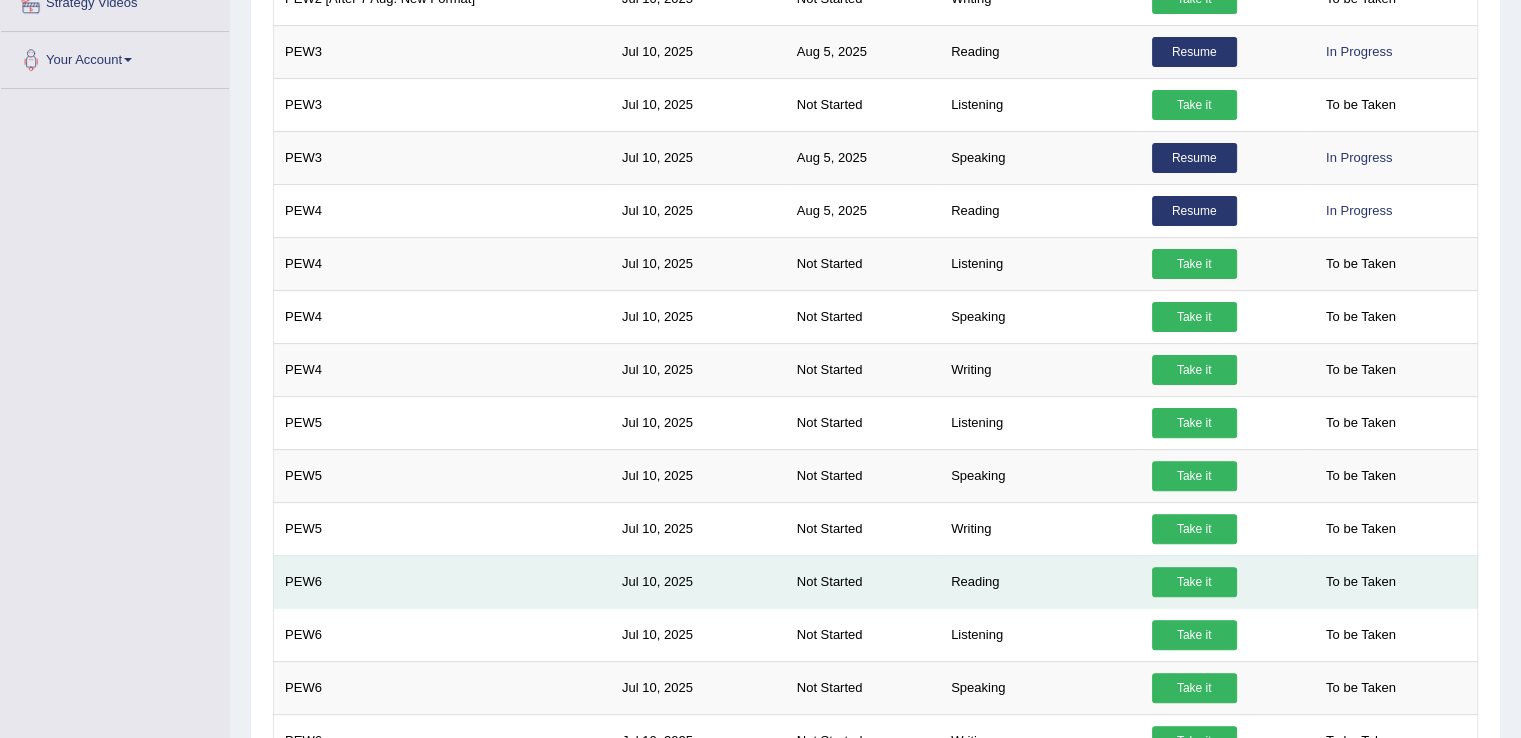 click on "Take it" at bounding box center (1194, 582) 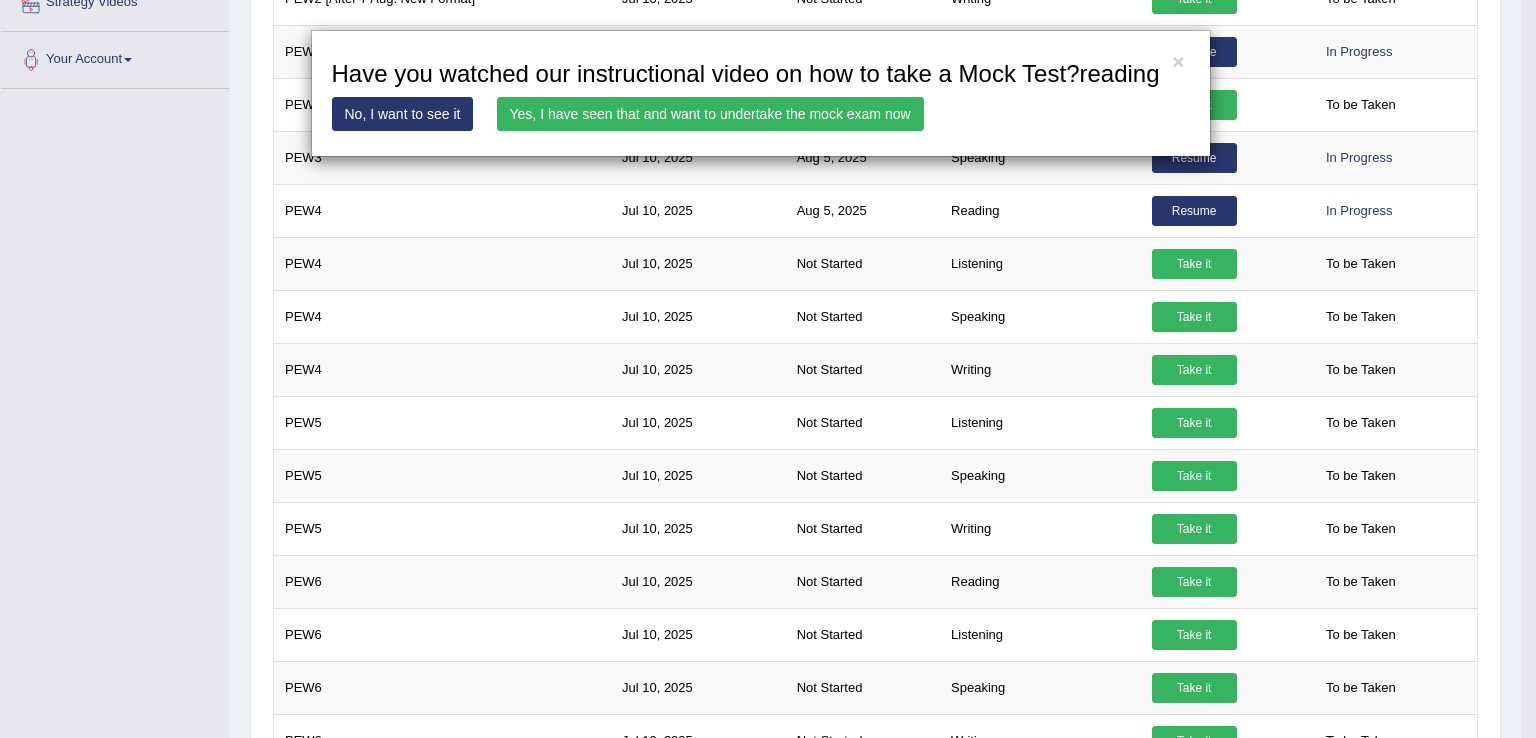 click on "Yes, I have seen that and want to undertake the mock exam now" at bounding box center [710, 114] 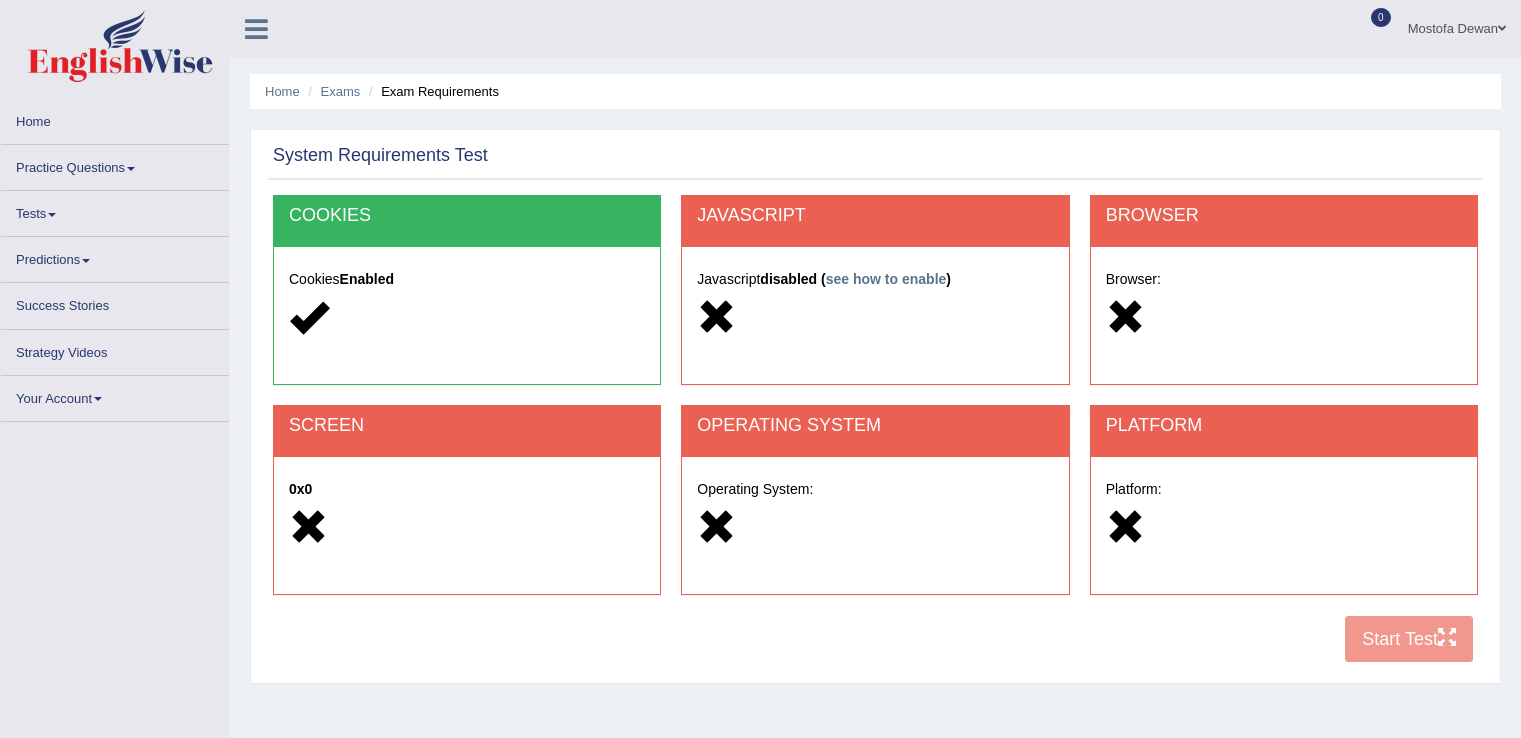 scroll, scrollTop: 0, scrollLeft: 0, axis: both 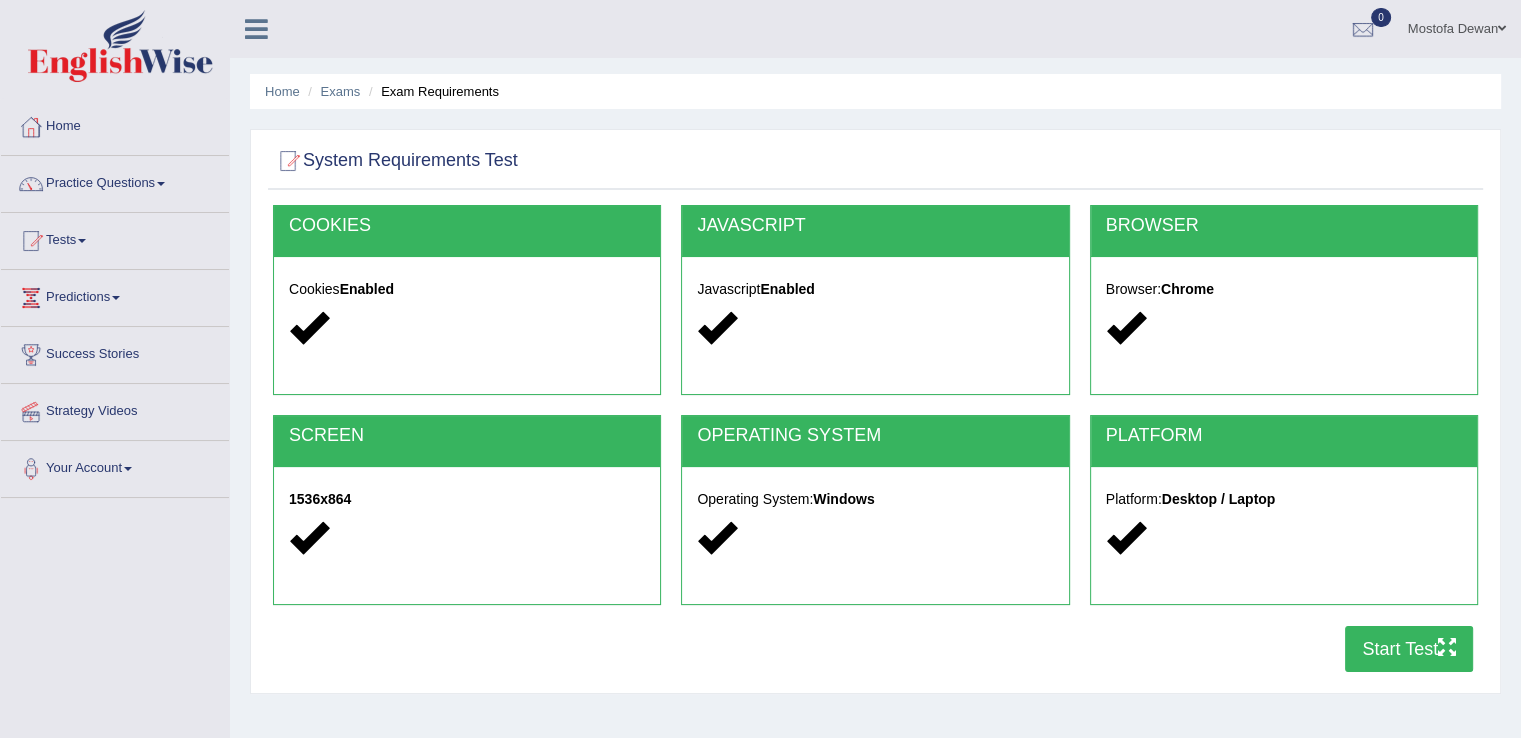 click on "Start Test" at bounding box center (1409, 649) 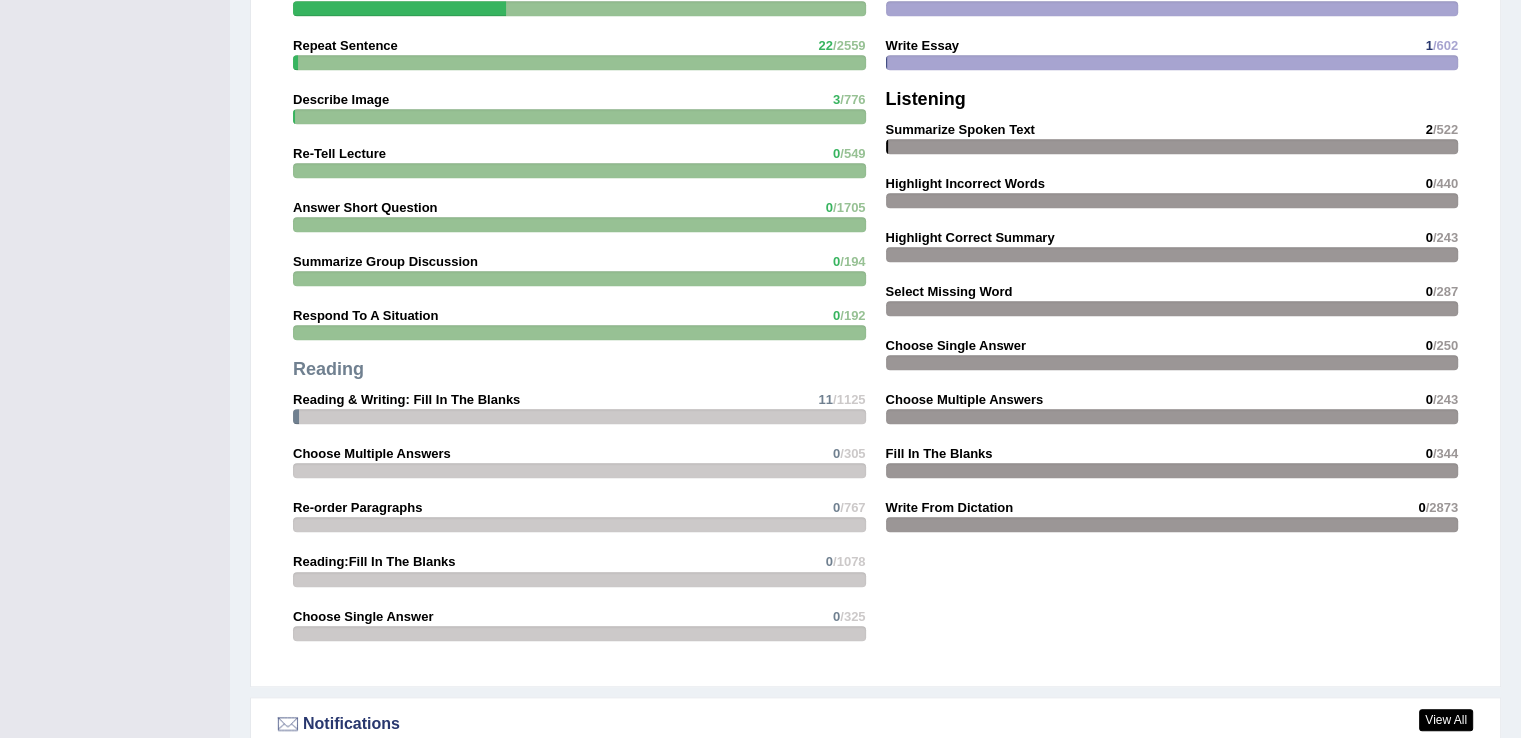 scroll, scrollTop: 192, scrollLeft: 0, axis: vertical 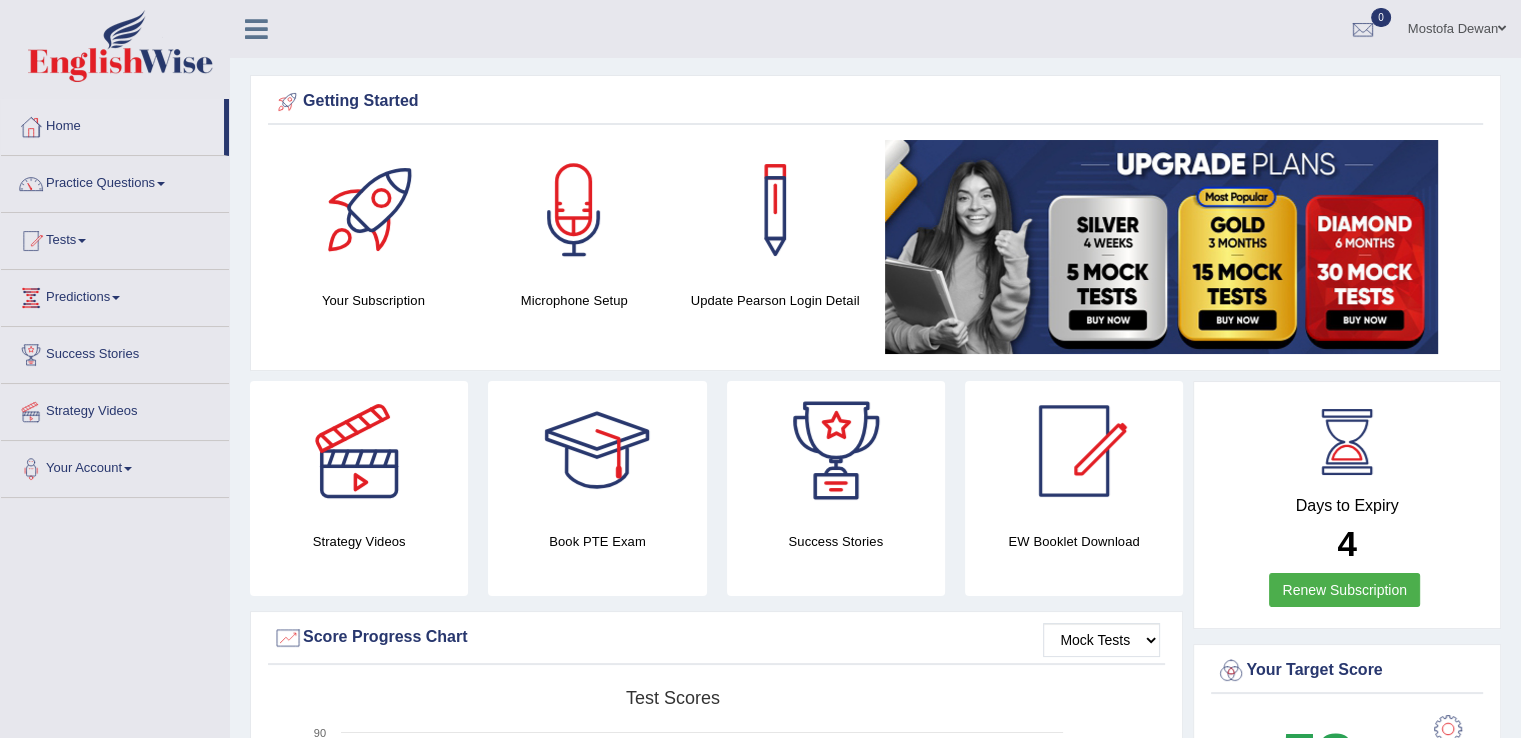 click on "Mostofa Dewan
Toggle navigation
Username: Mostofa
Access Type: Online
Subscription: Diamond Package
Log out
0
See All Alerts" at bounding box center (1069, 28) 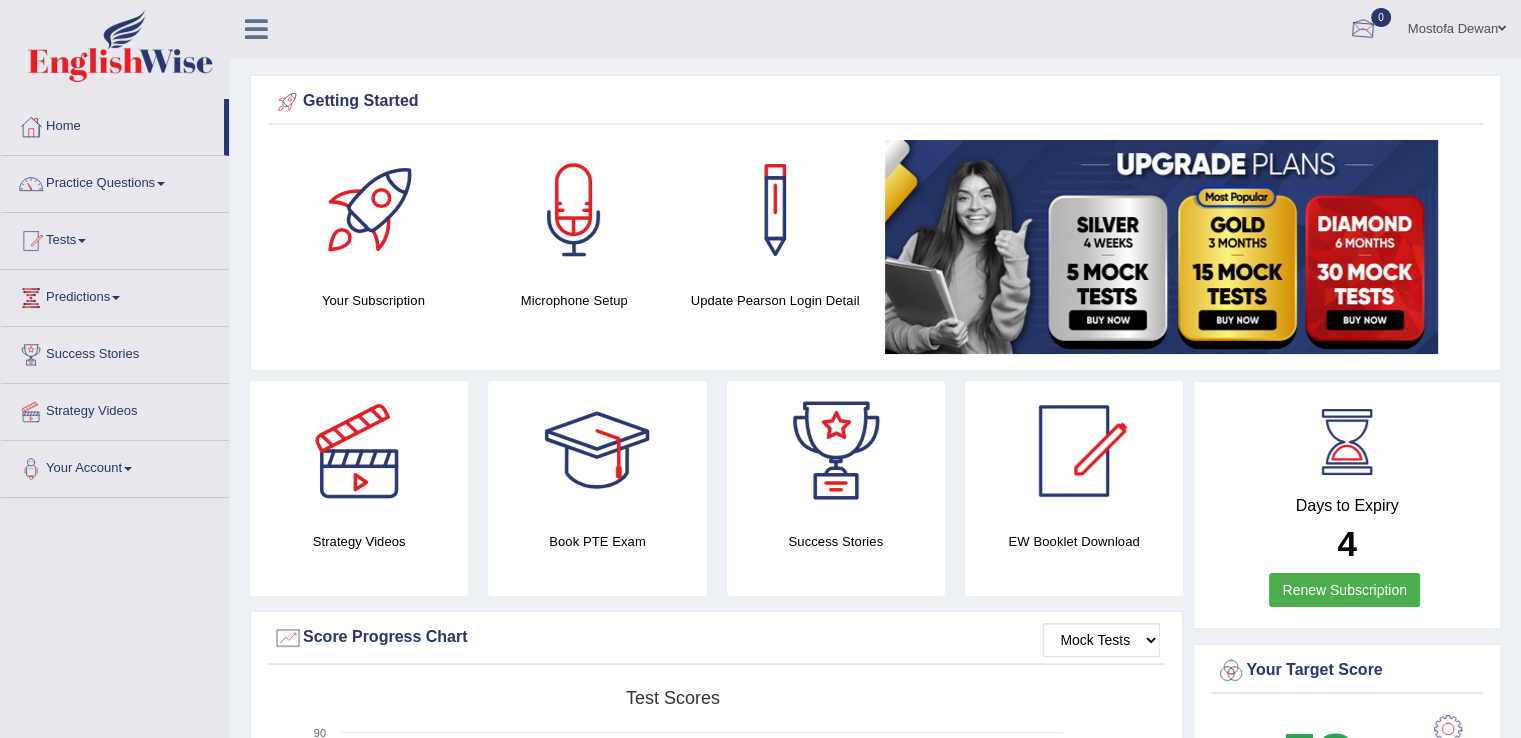click at bounding box center (1363, 30) 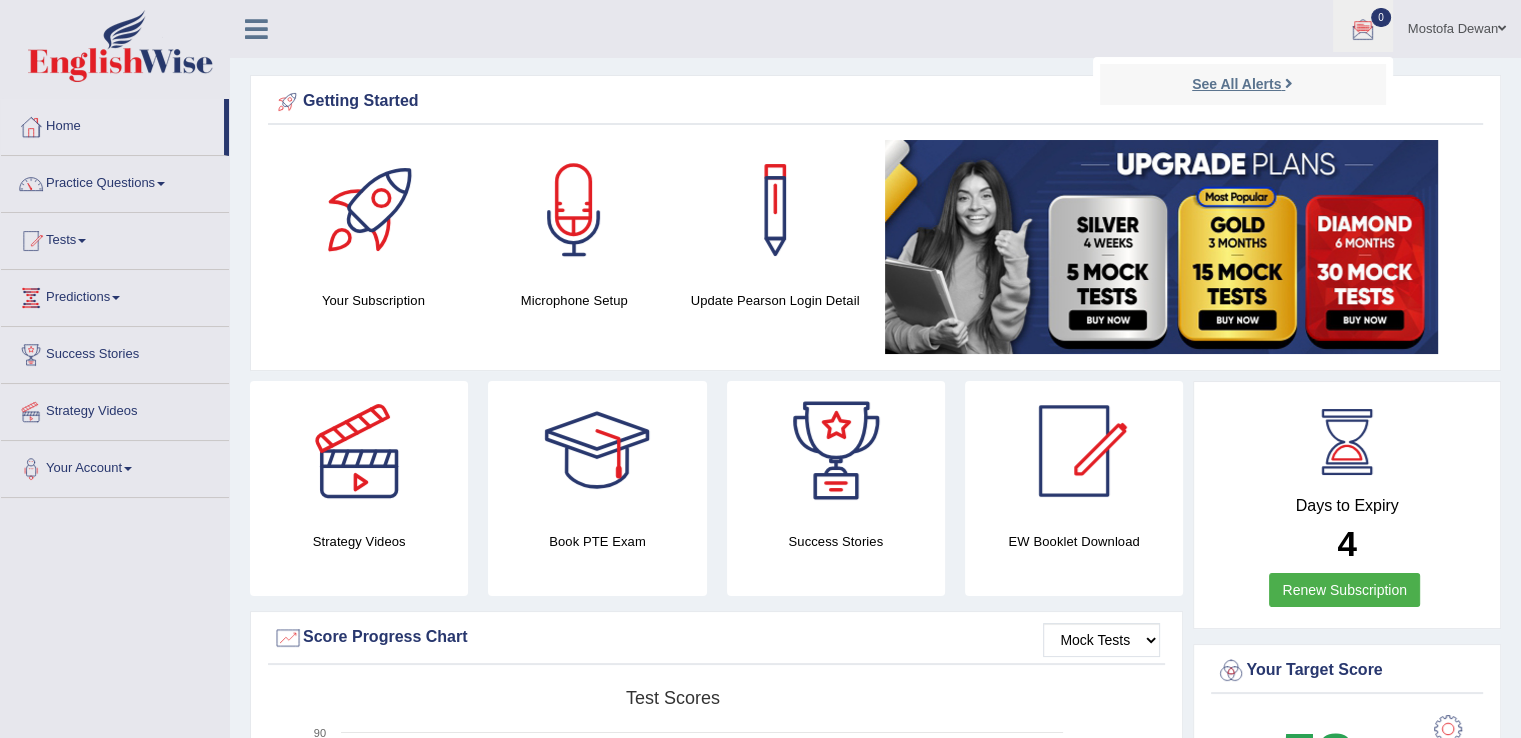 click on "See All Alerts" at bounding box center [1236, 84] 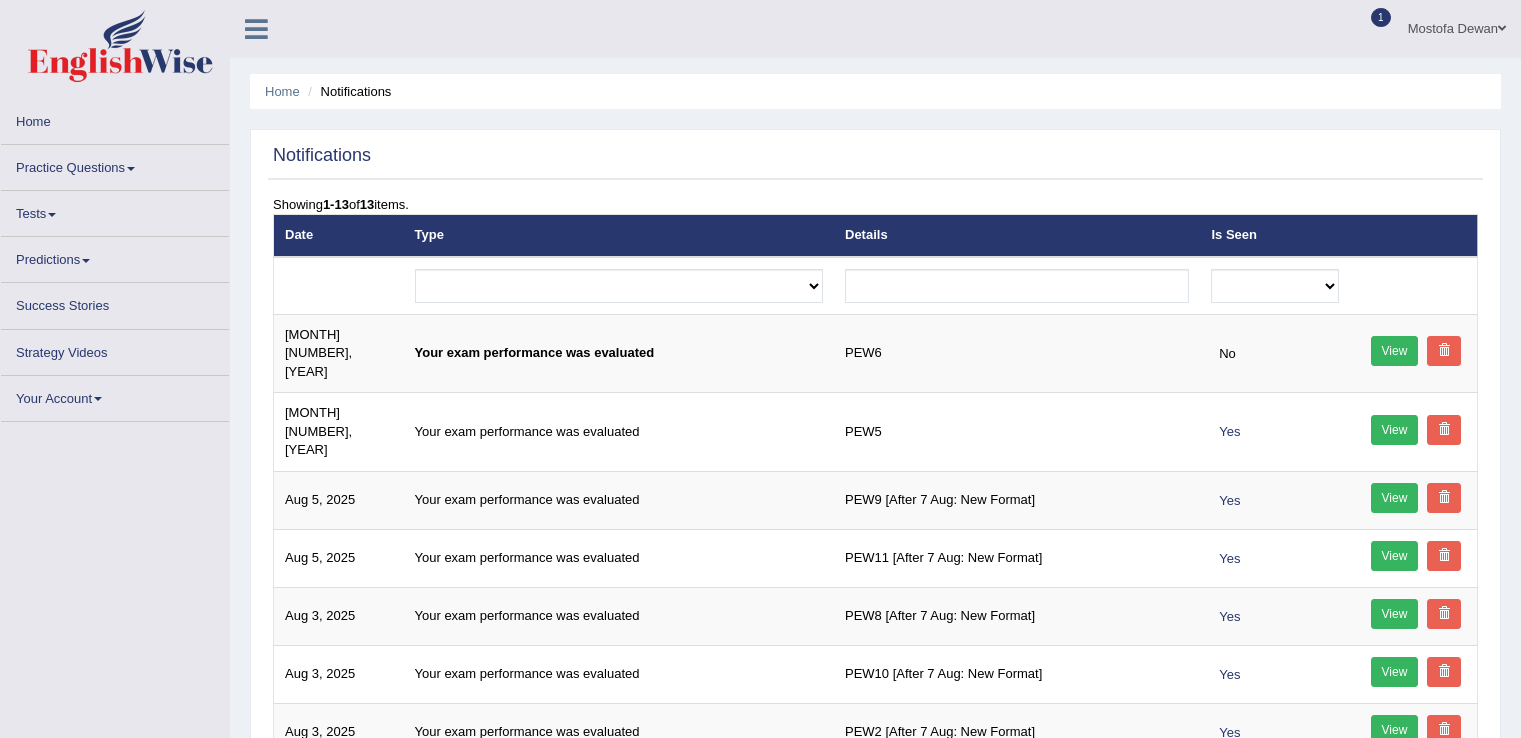 scroll, scrollTop: 0, scrollLeft: 0, axis: both 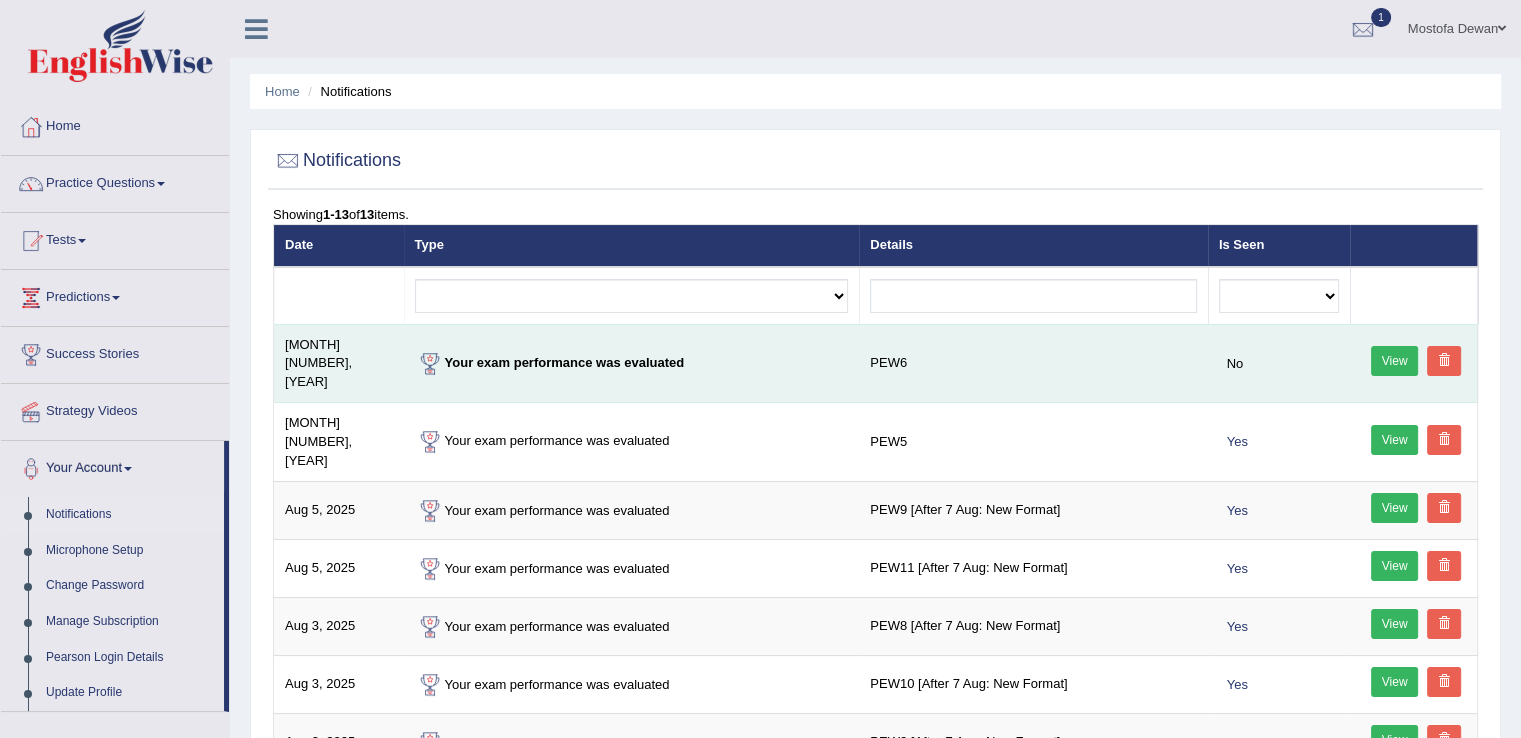click on "View" at bounding box center [1395, 361] 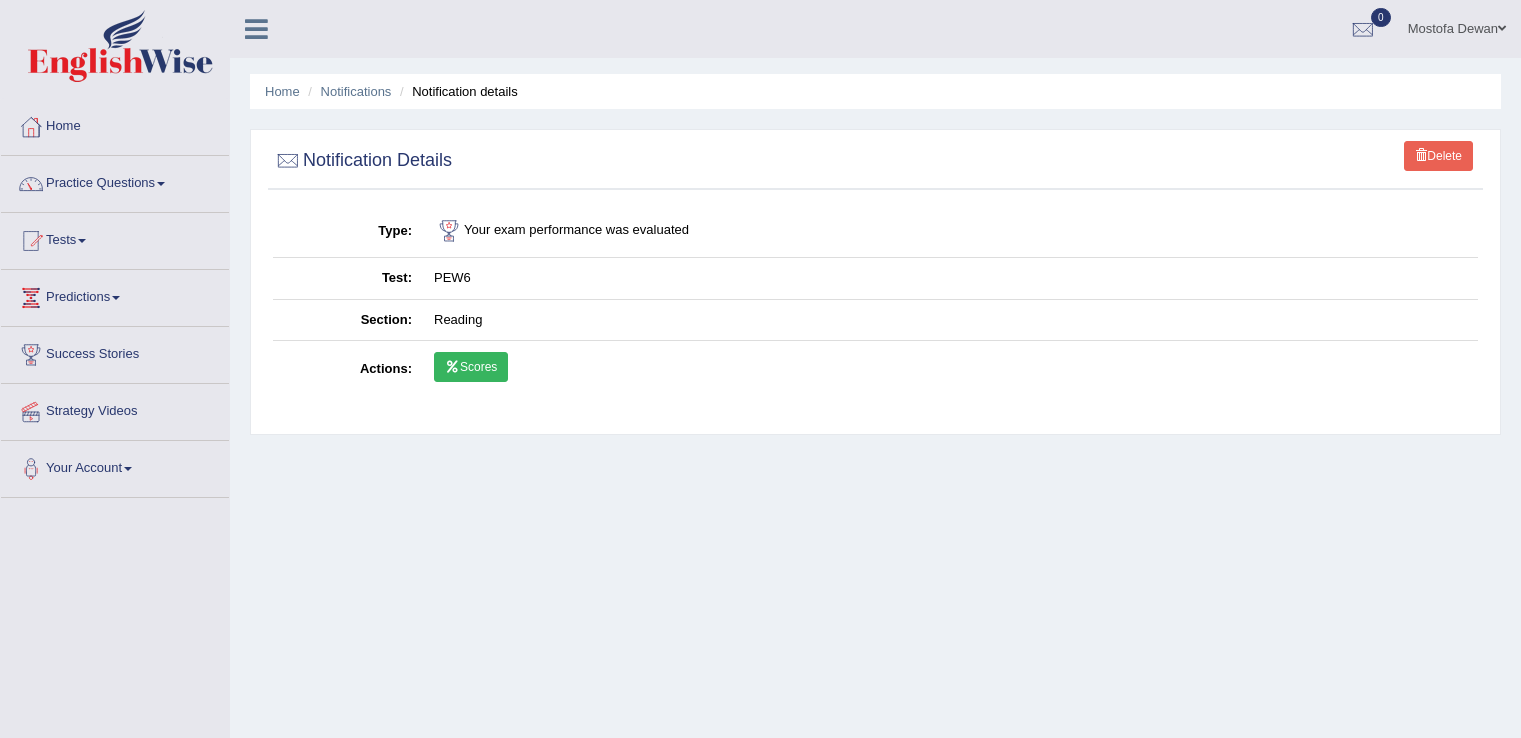 scroll, scrollTop: 0, scrollLeft: 0, axis: both 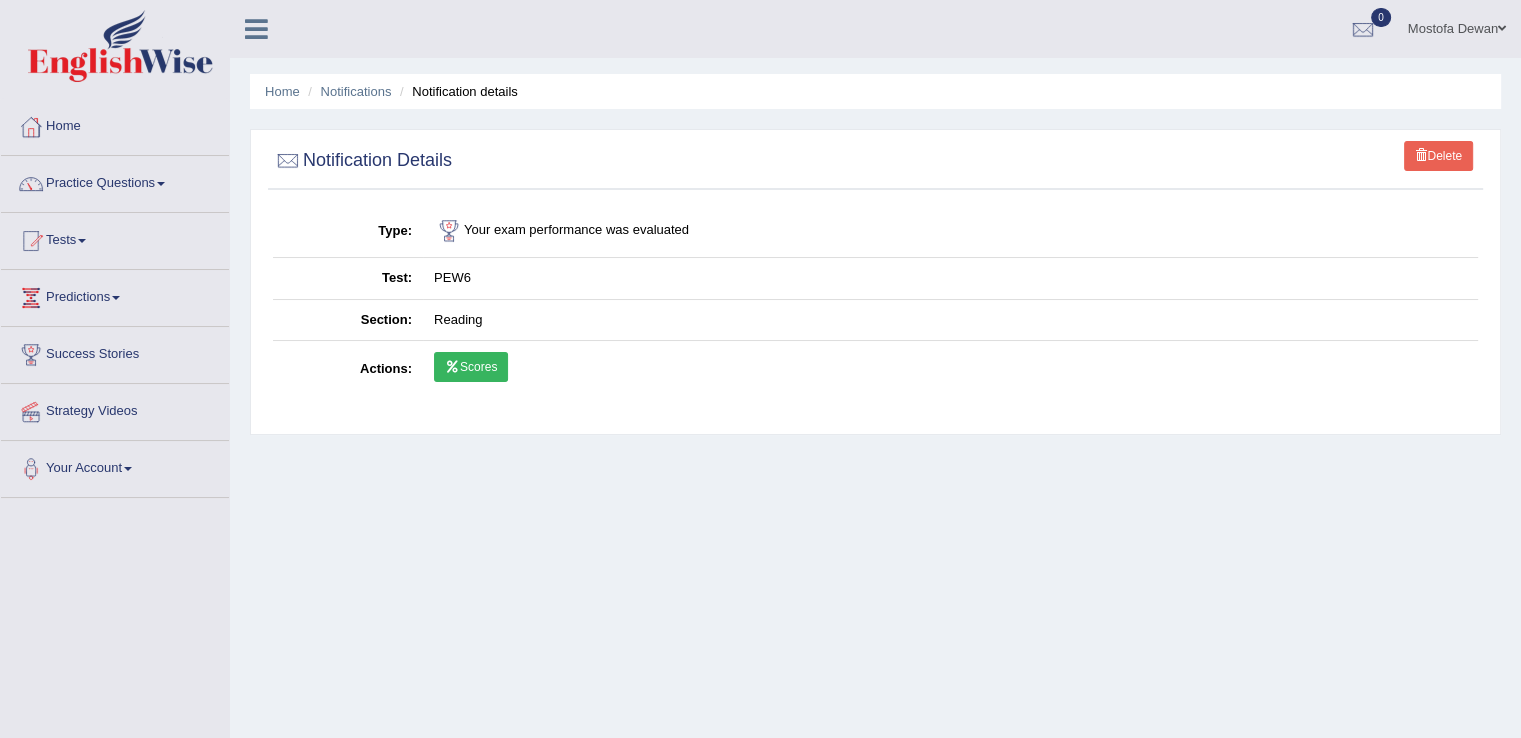 click on "Scores" at bounding box center (471, 367) 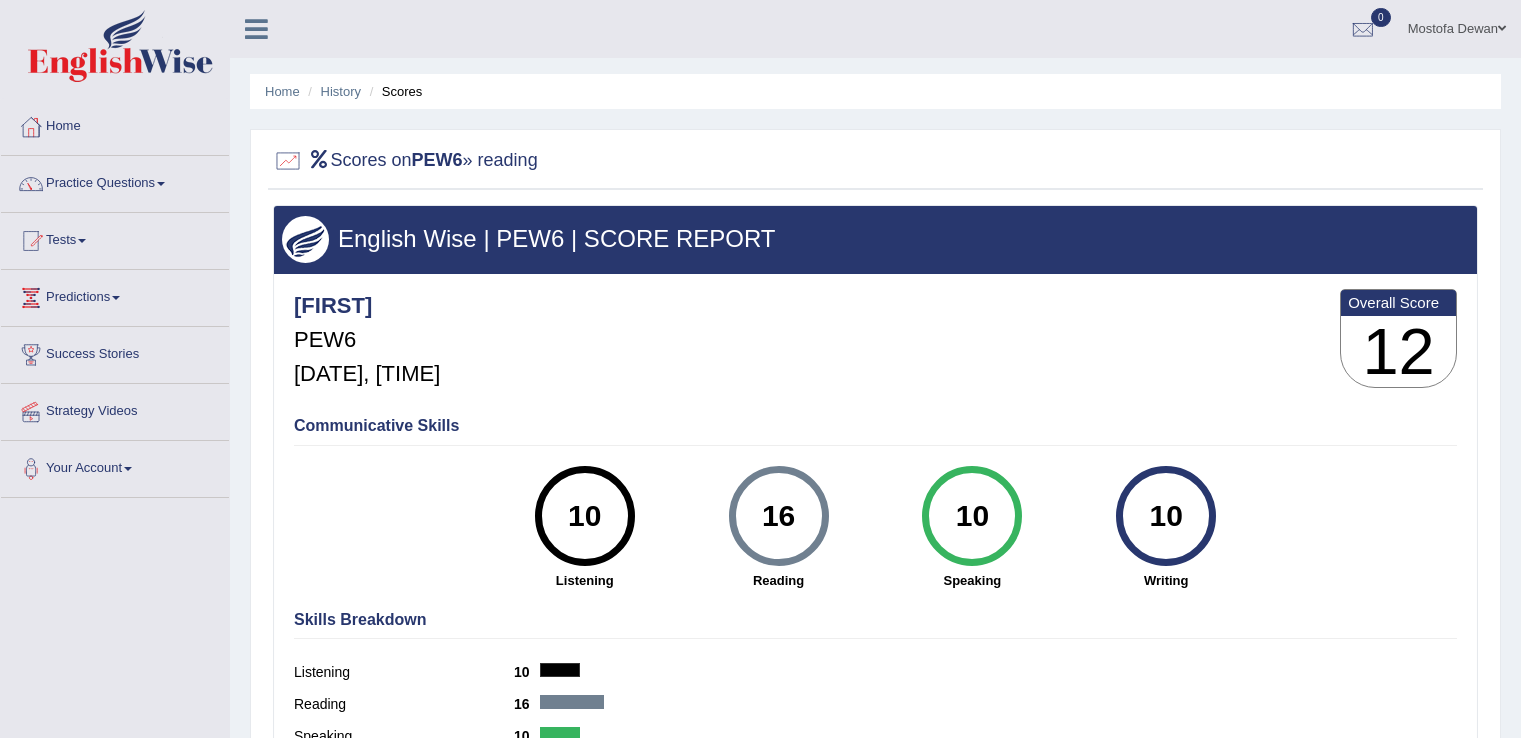 scroll, scrollTop: 0, scrollLeft: 0, axis: both 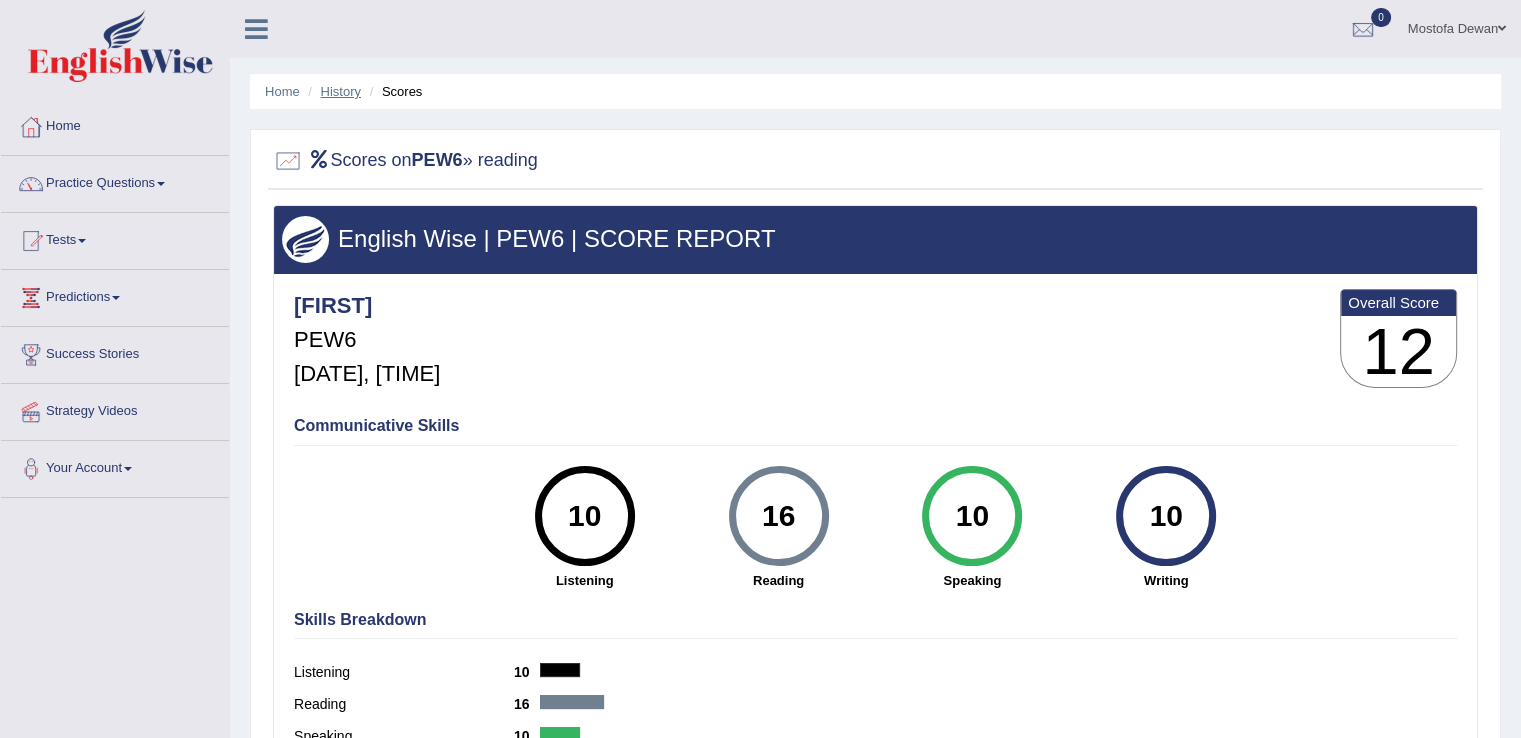 click on "History" at bounding box center (341, 91) 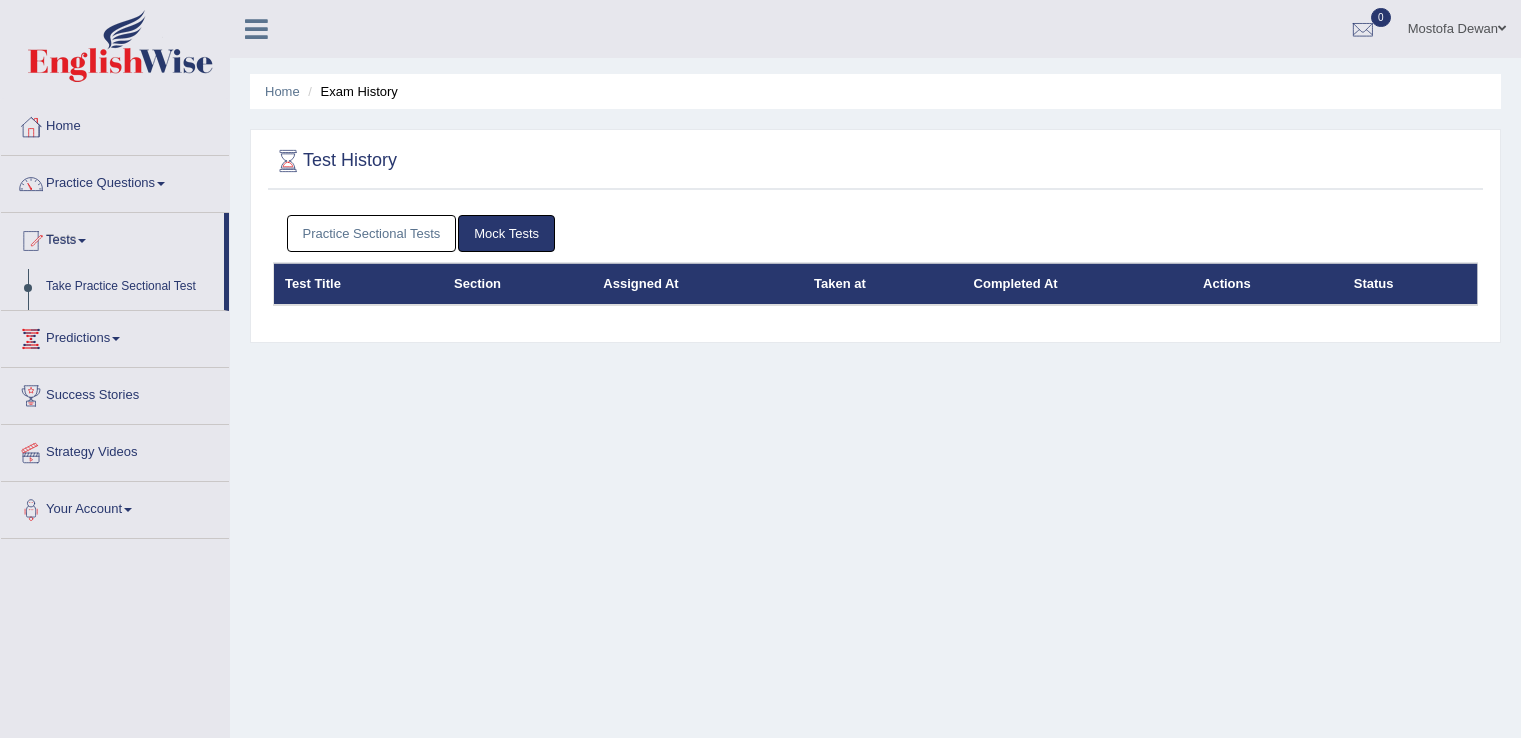scroll, scrollTop: 0, scrollLeft: 0, axis: both 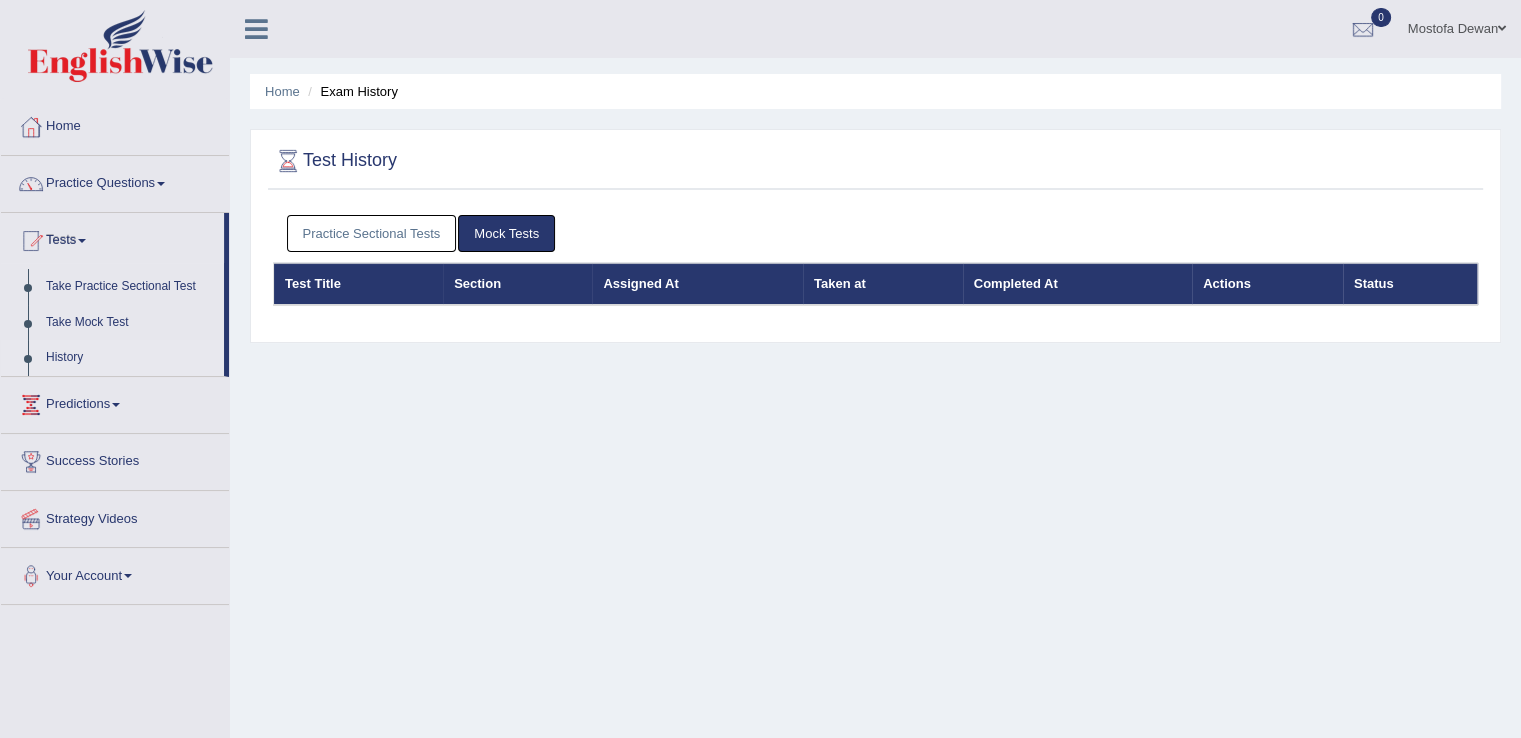 click on "Practice Sectional Tests" at bounding box center [372, 233] 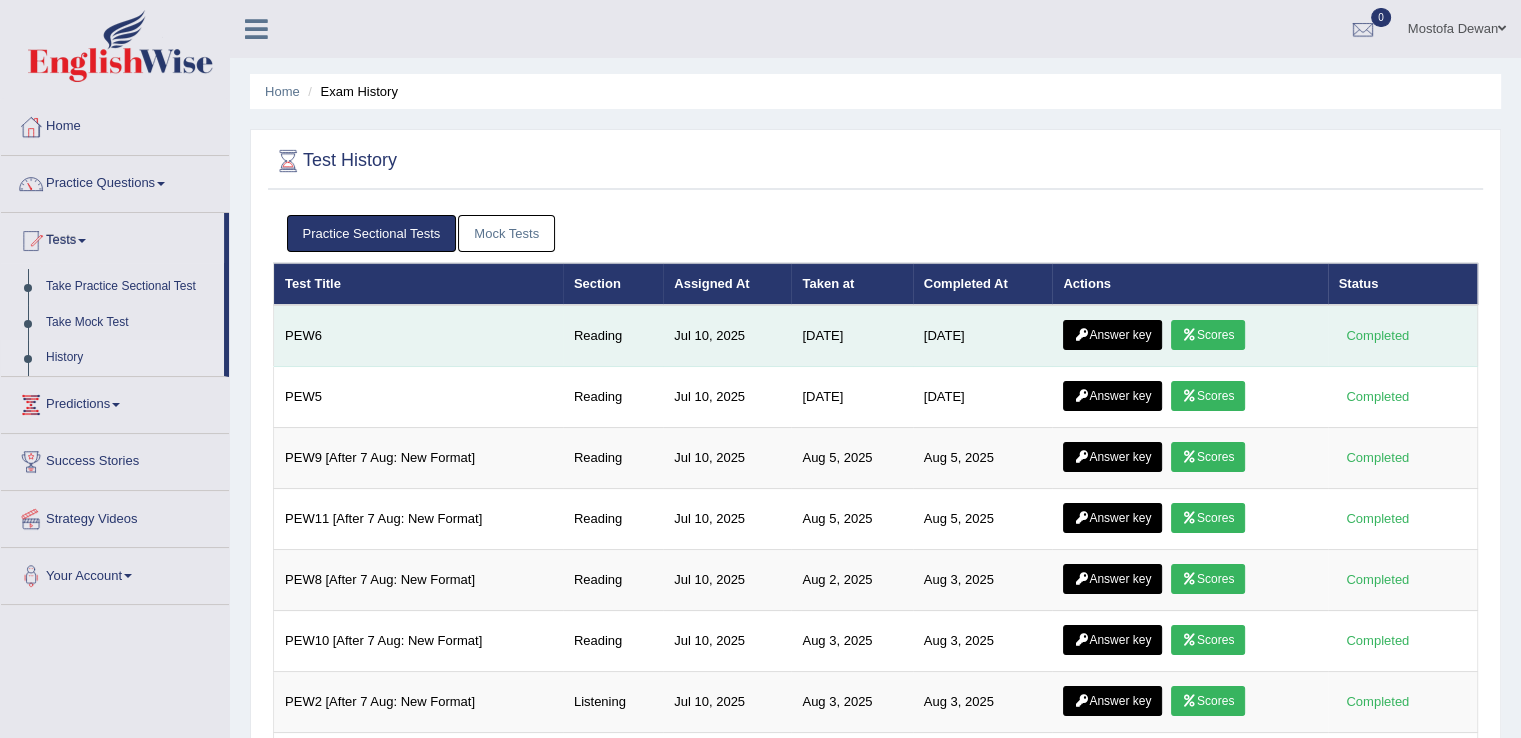 click on "Answer key" at bounding box center [1112, 335] 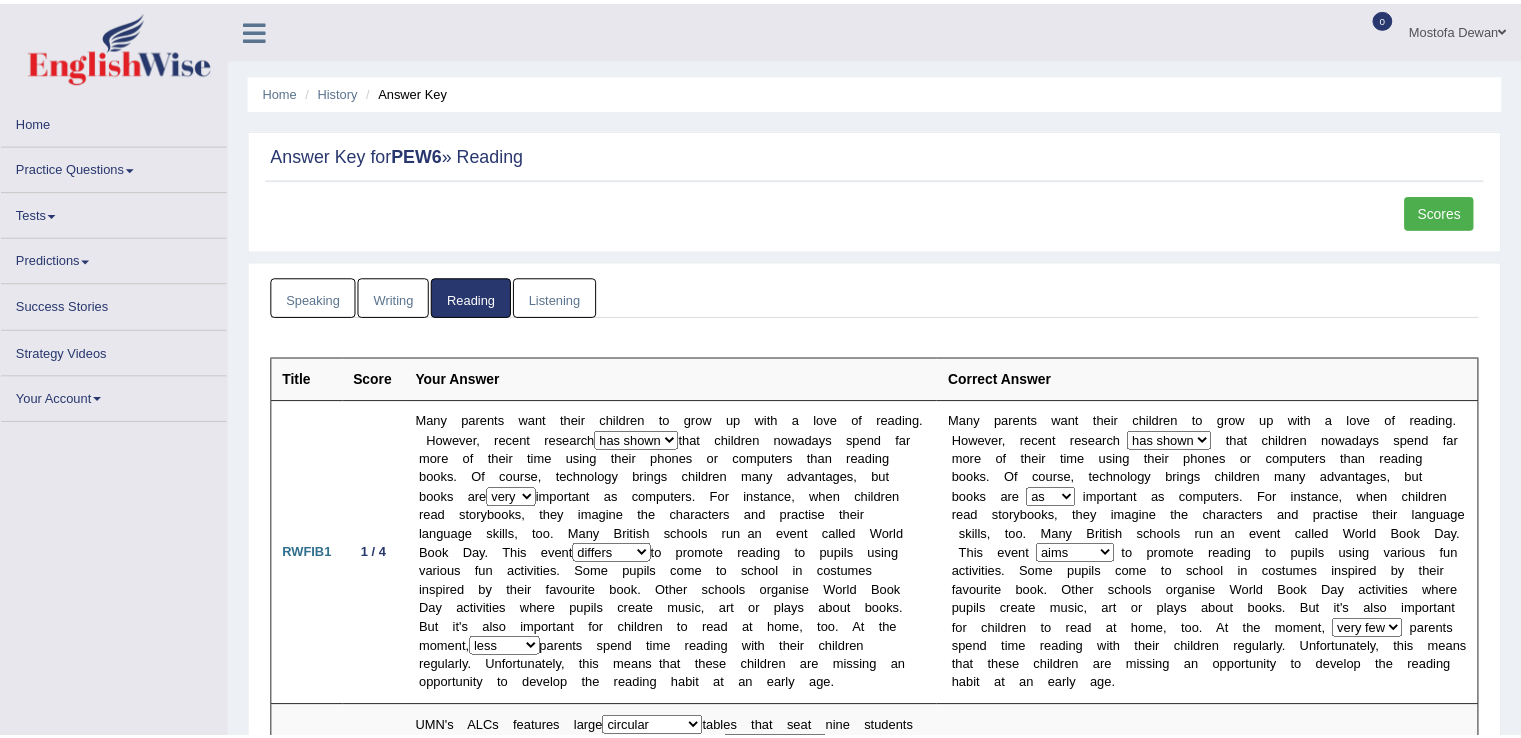 scroll, scrollTop: 0, scrollLeft: 0, axis: both 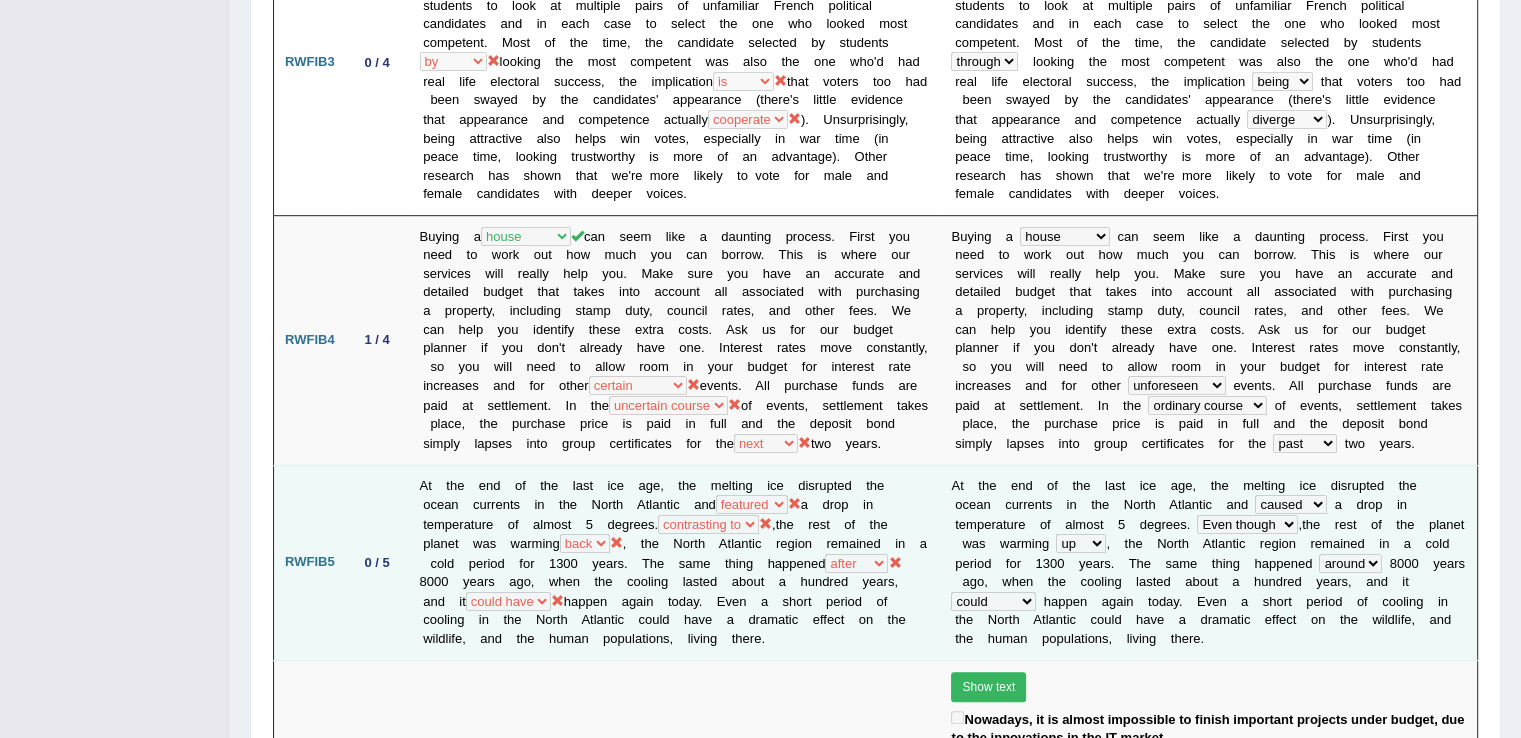 click on "At    the    end    of    the    last    ice    age,    the    melting    ice    disrupted    the    ocean    currents    in    the    North    Atlantic    and   featured denied reflected caused   a    drop    in    temperature    of    almost    5    degrees.   contrasting to Even though As if Now that ,the    rest    of    the    planet    was    warming   in off up back ,    the    North    Atlantic    region   remained   in   a   cold   period   for   1300   years.   The   same   thing   happened   on before after around   8000   years   ago,   when   the   cooling   lasted   about   a   hundred   years,   and   it   could can should could have" at bounding box center [675, 562] 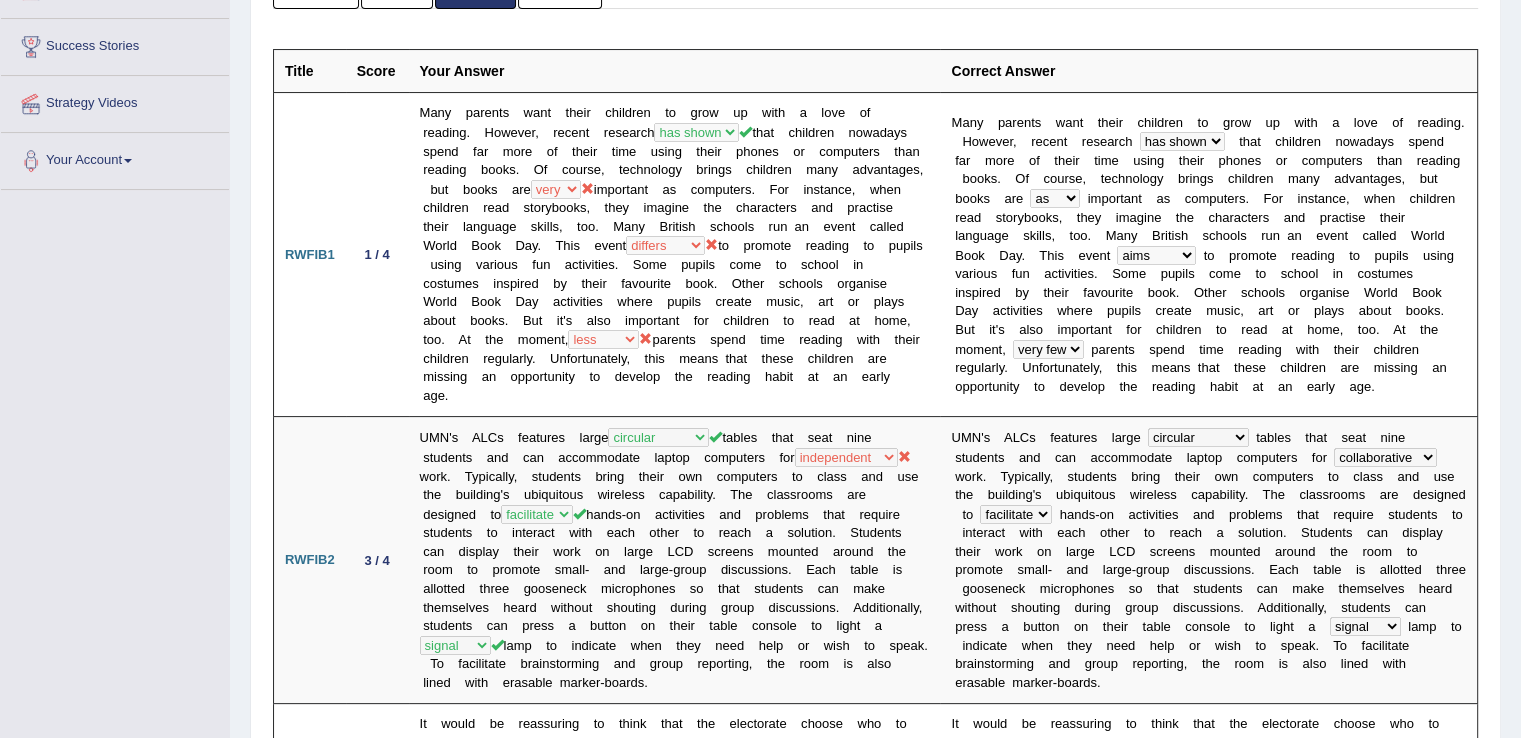 scroll, scrollTop: 302, scrollLeft: 0, axis: vertical 